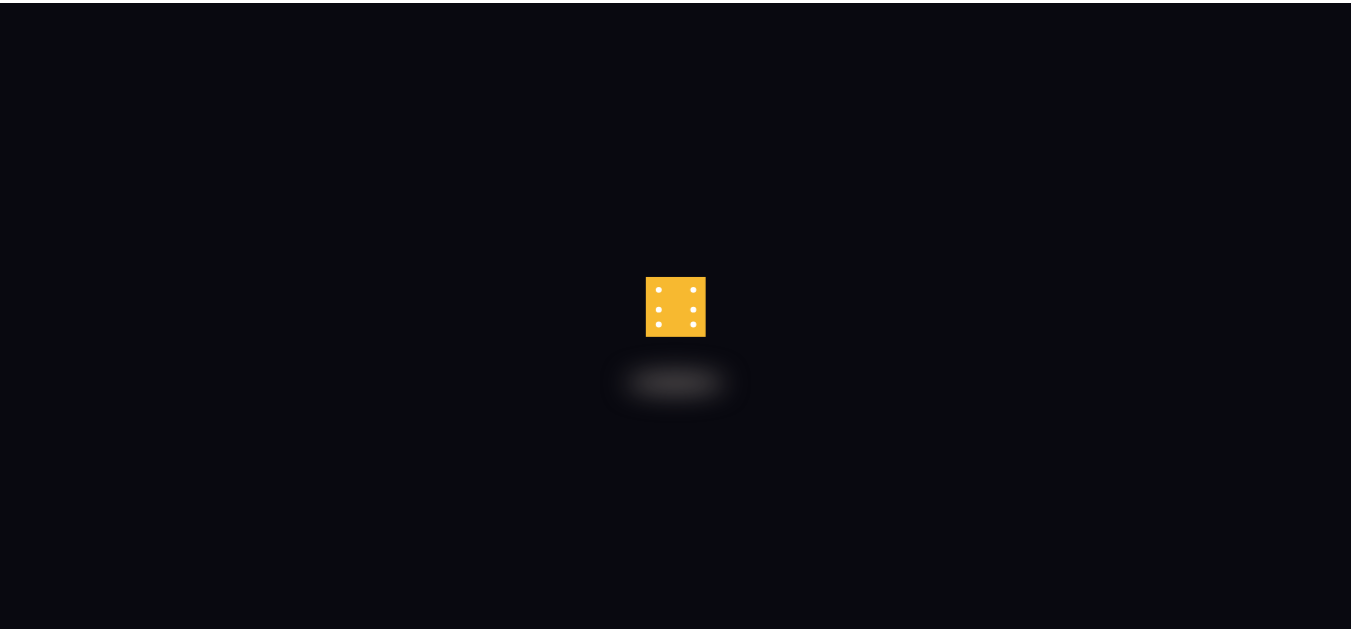 scroll, scrollTop: 0, scrollLeft: 0, axis: both 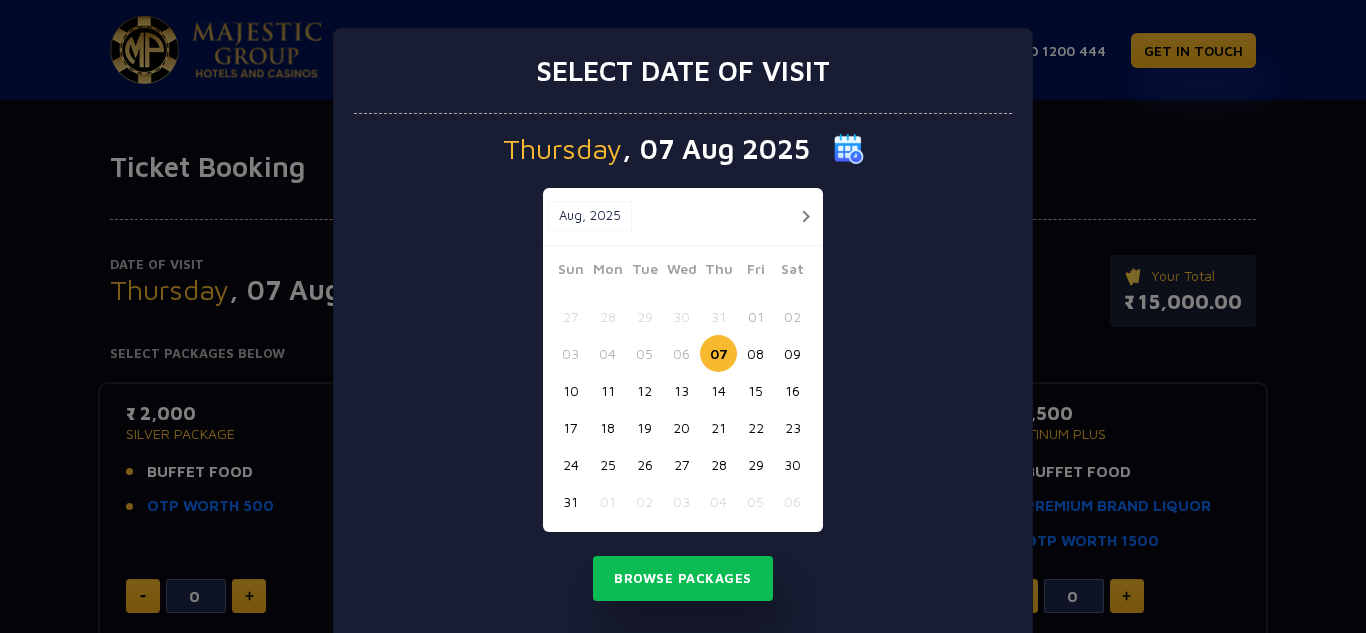 click on "18" at bounding box center [607, 427] 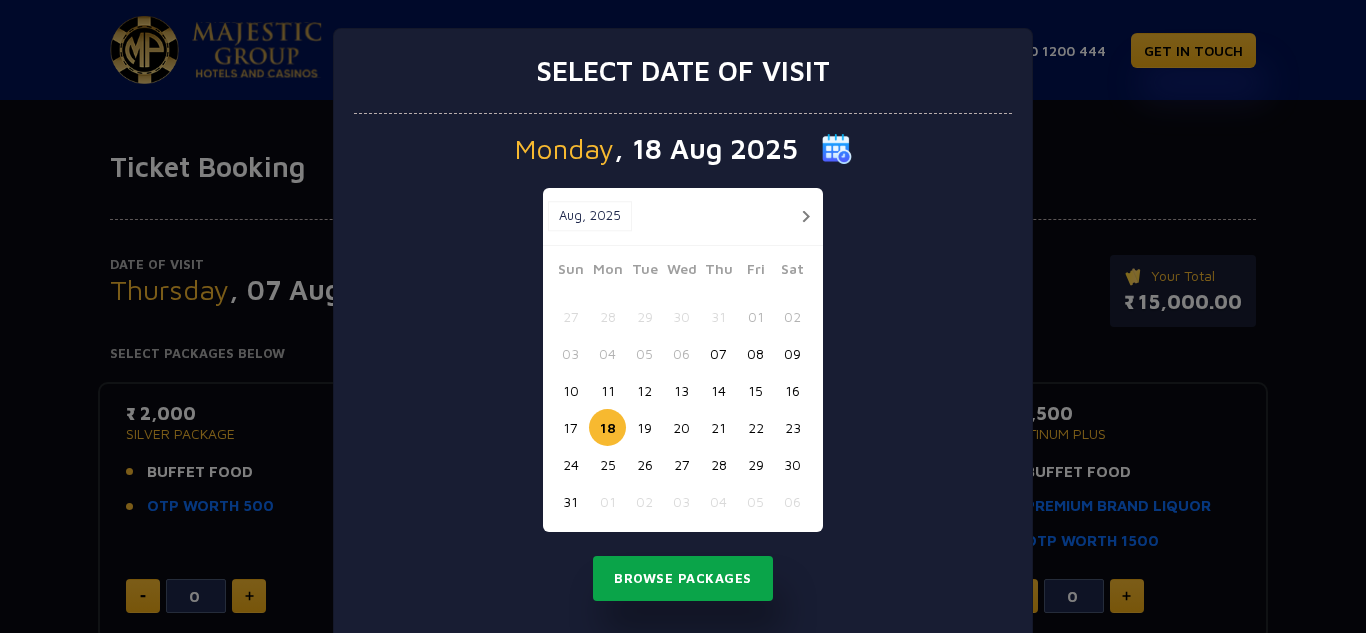 click on "Browse Packages" at bounding box center [683, 579] 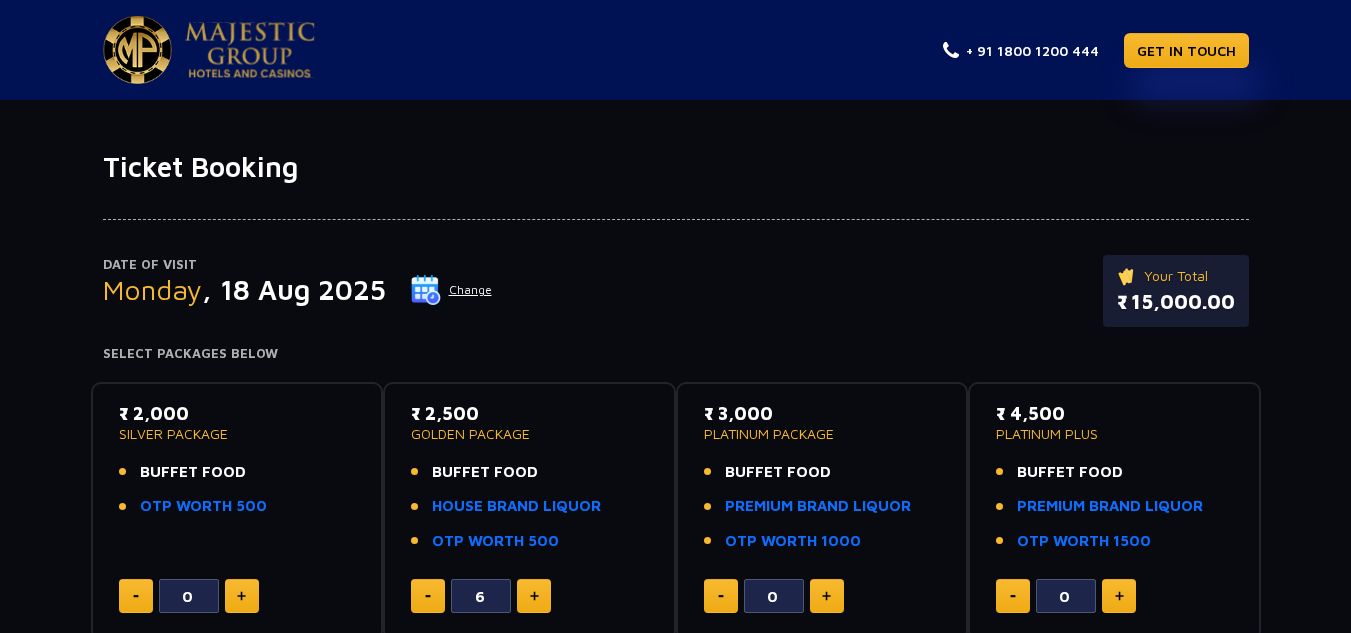 scroll, scrollTop: 200, scrollLeft: 0, axis: vertical 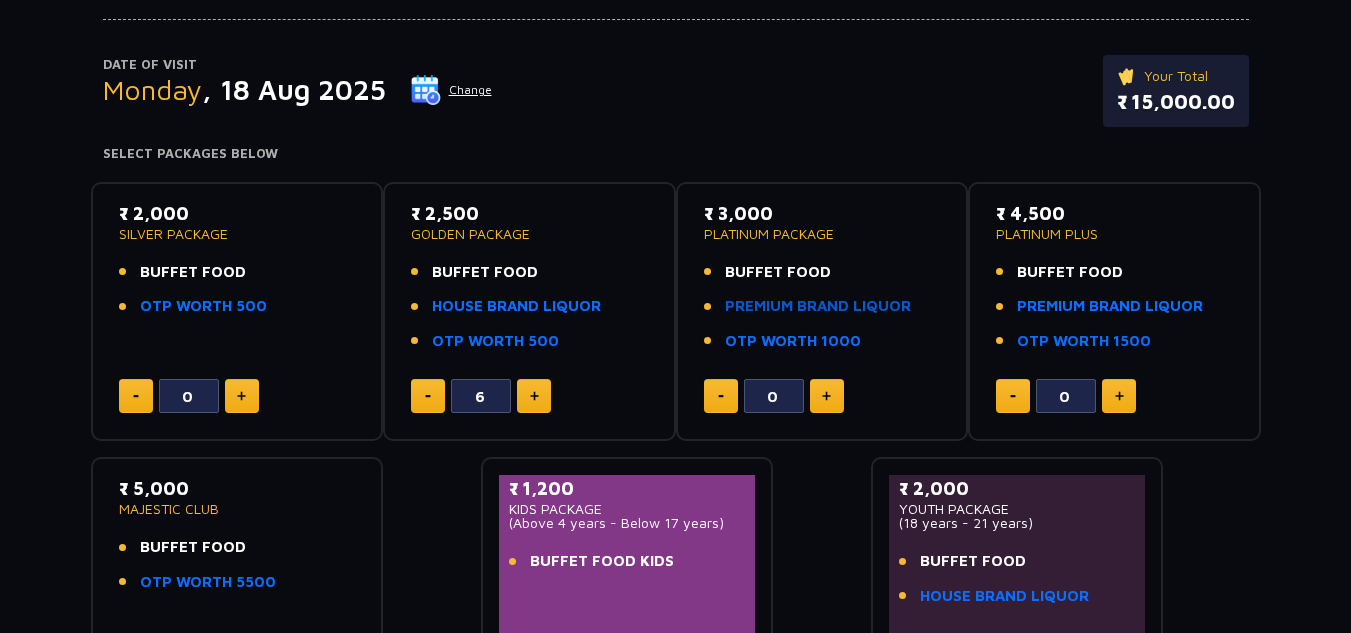 click on "PREMIUM BRAND LIQUOR" 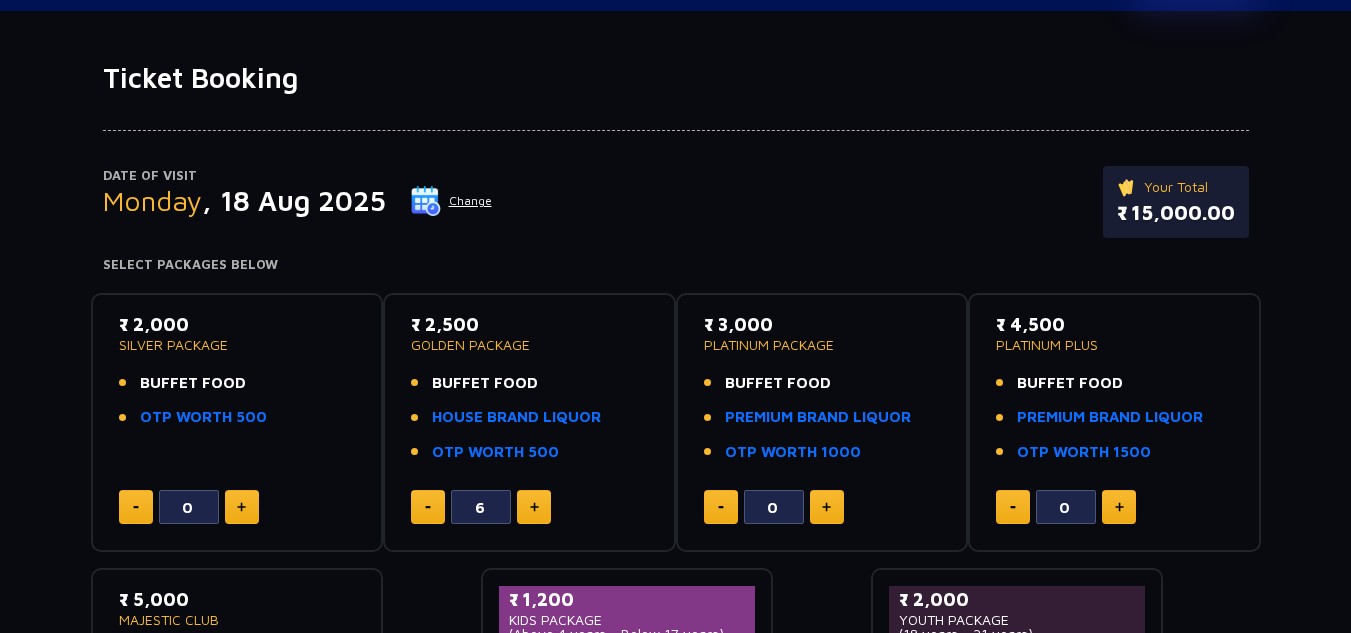 scroll, scrollTop: 300, scrollLeft: 0, axis: vertical 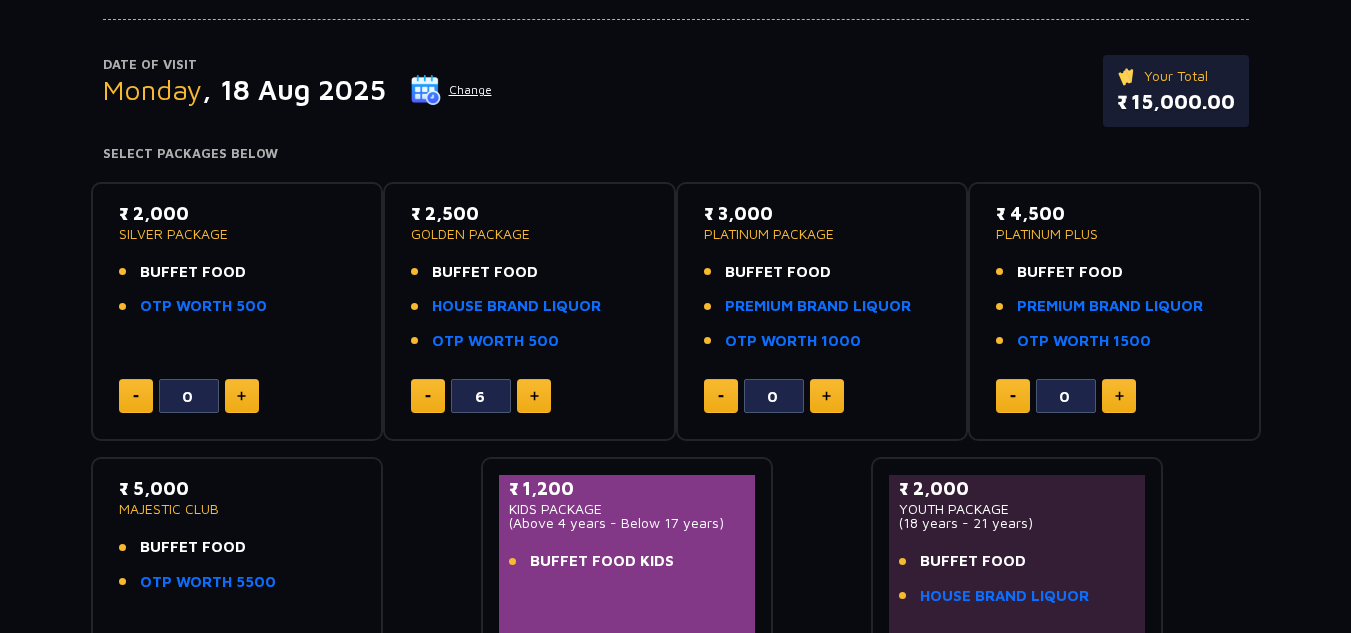 click 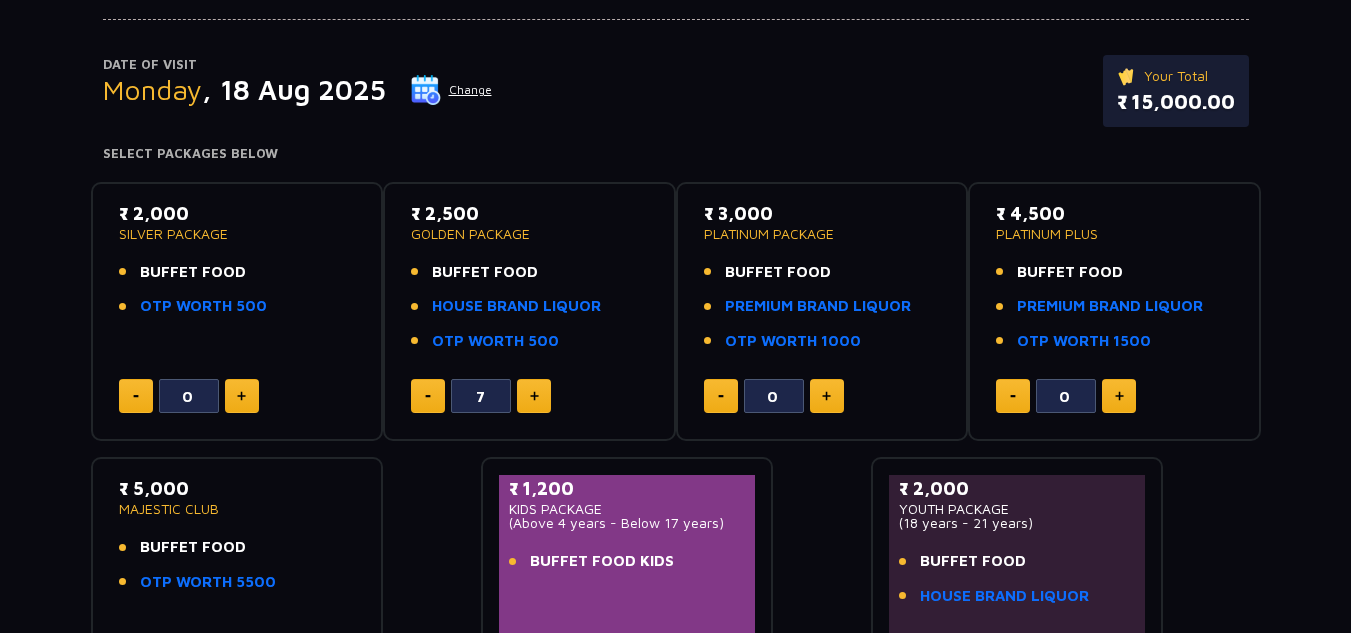 click 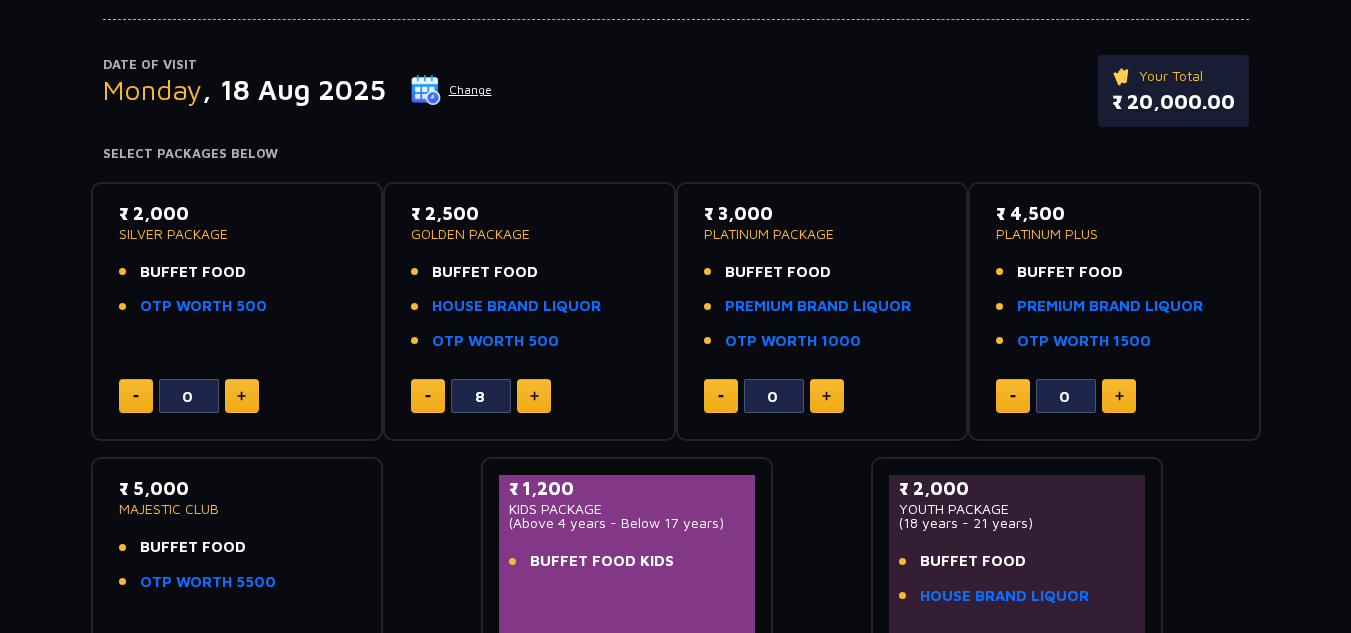 click 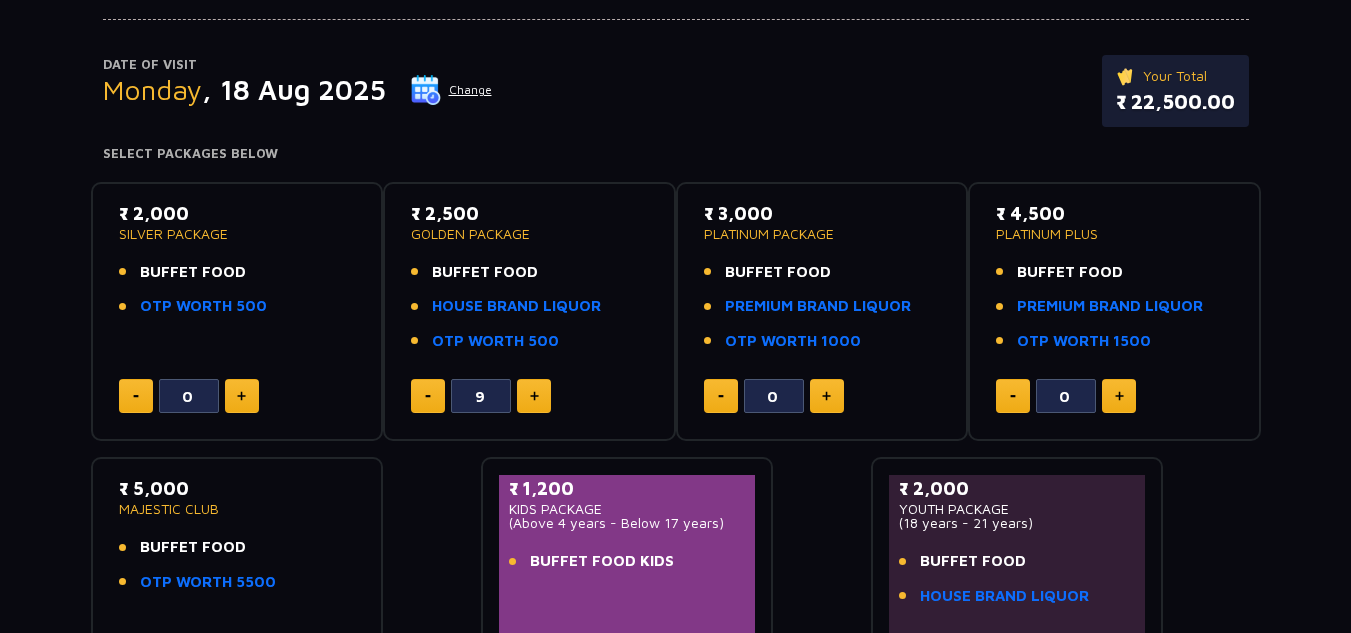 click 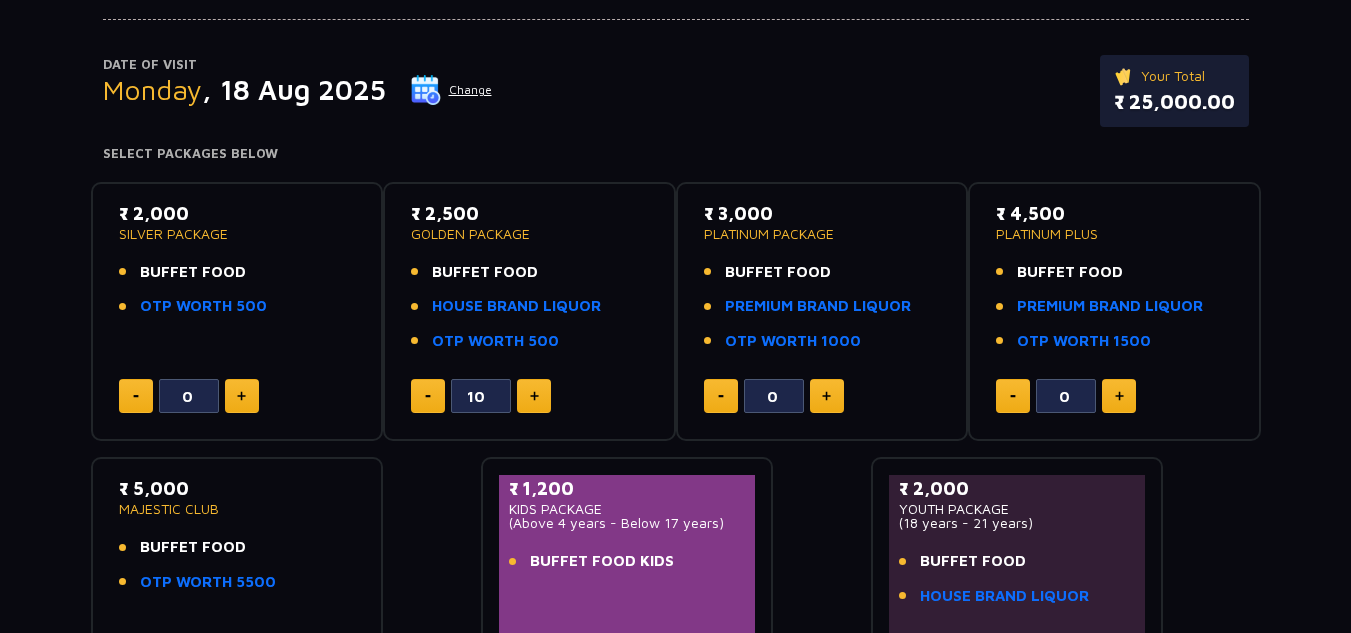 click 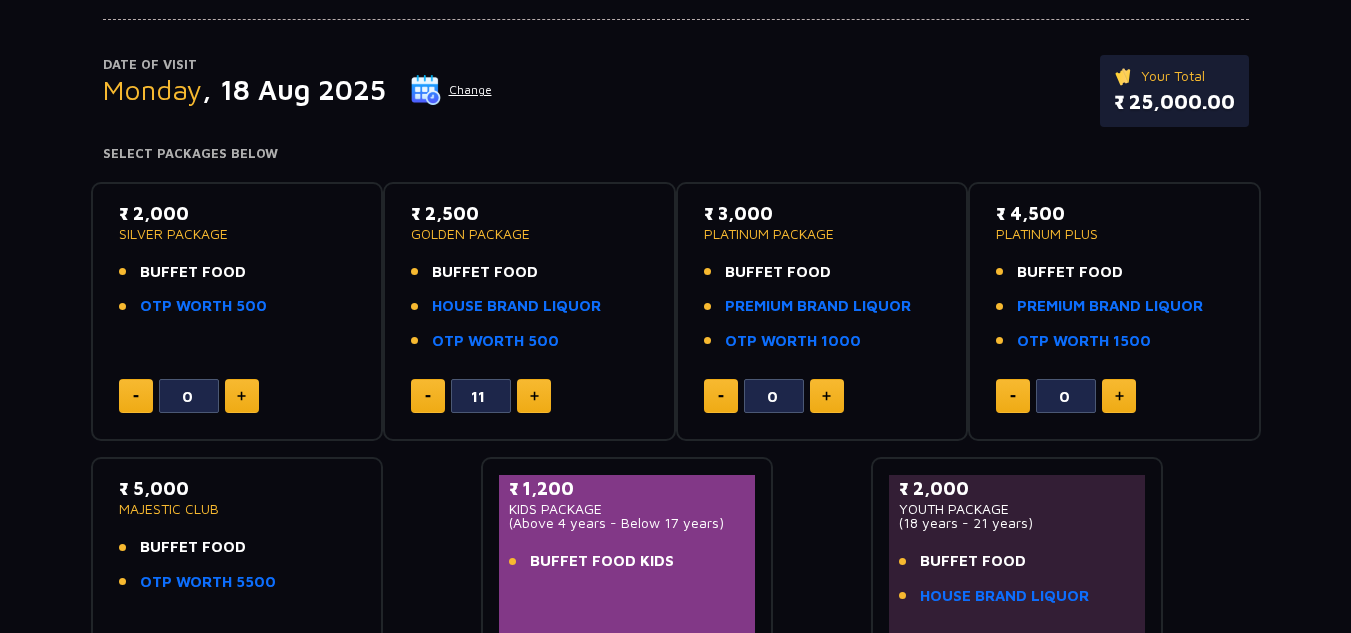 click 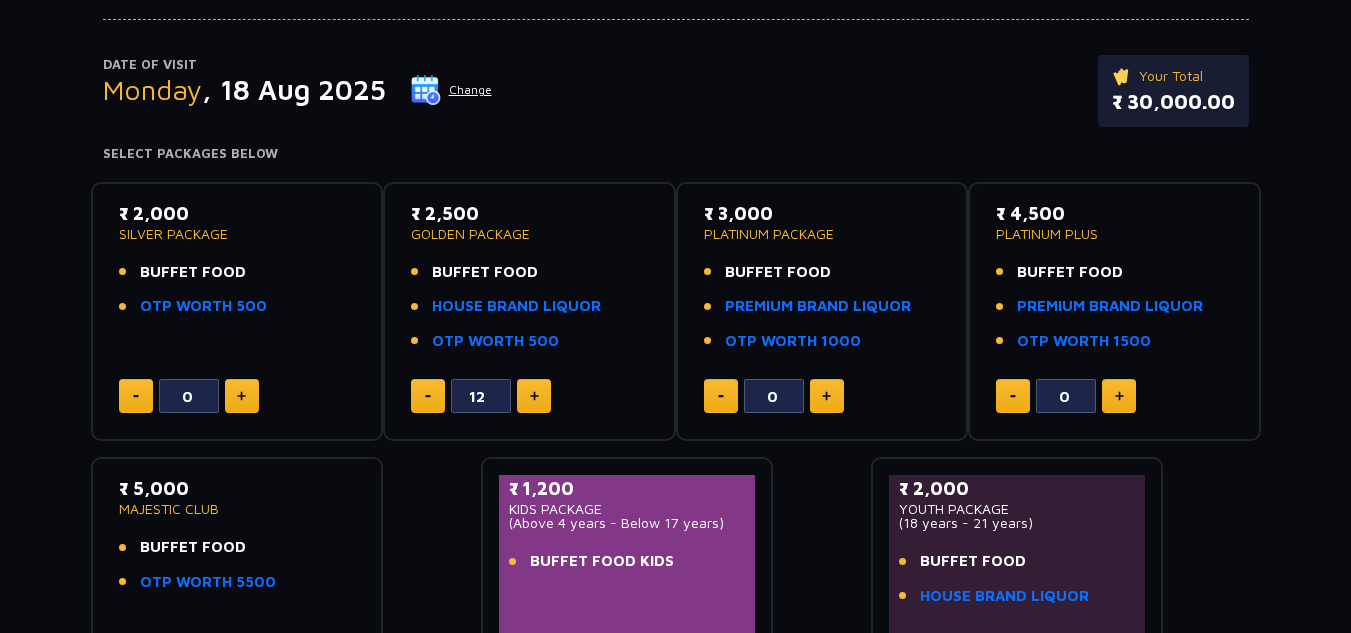 click 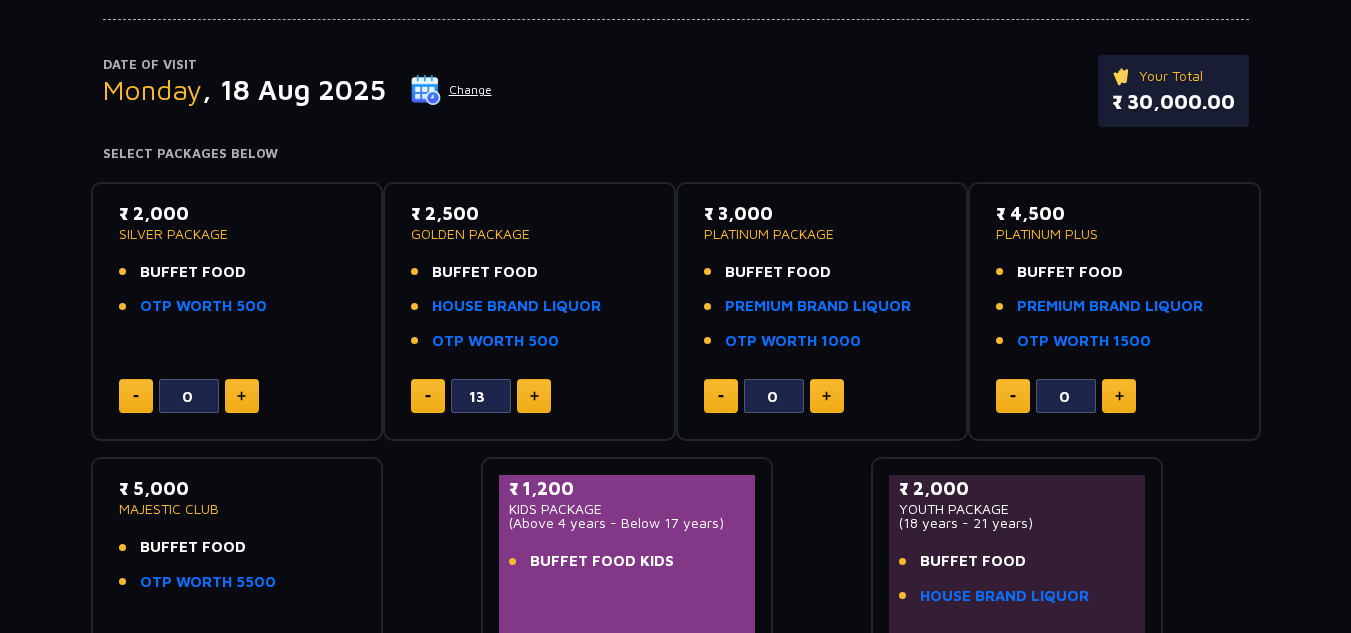 click 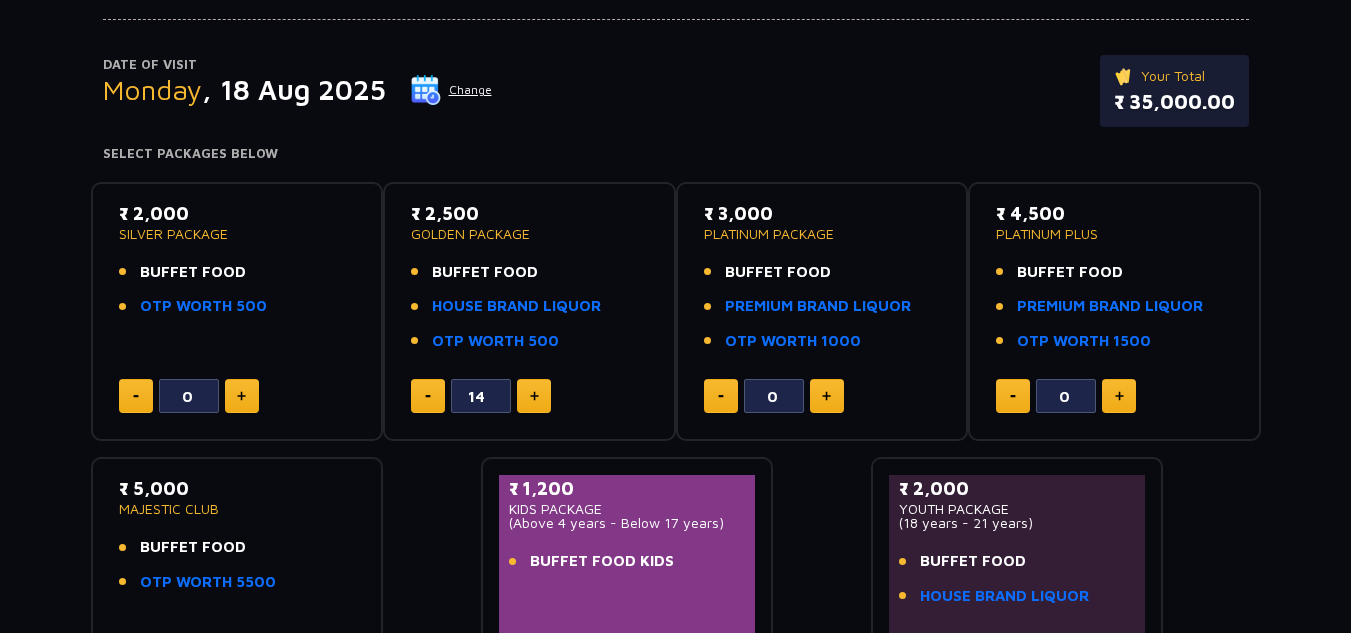 click 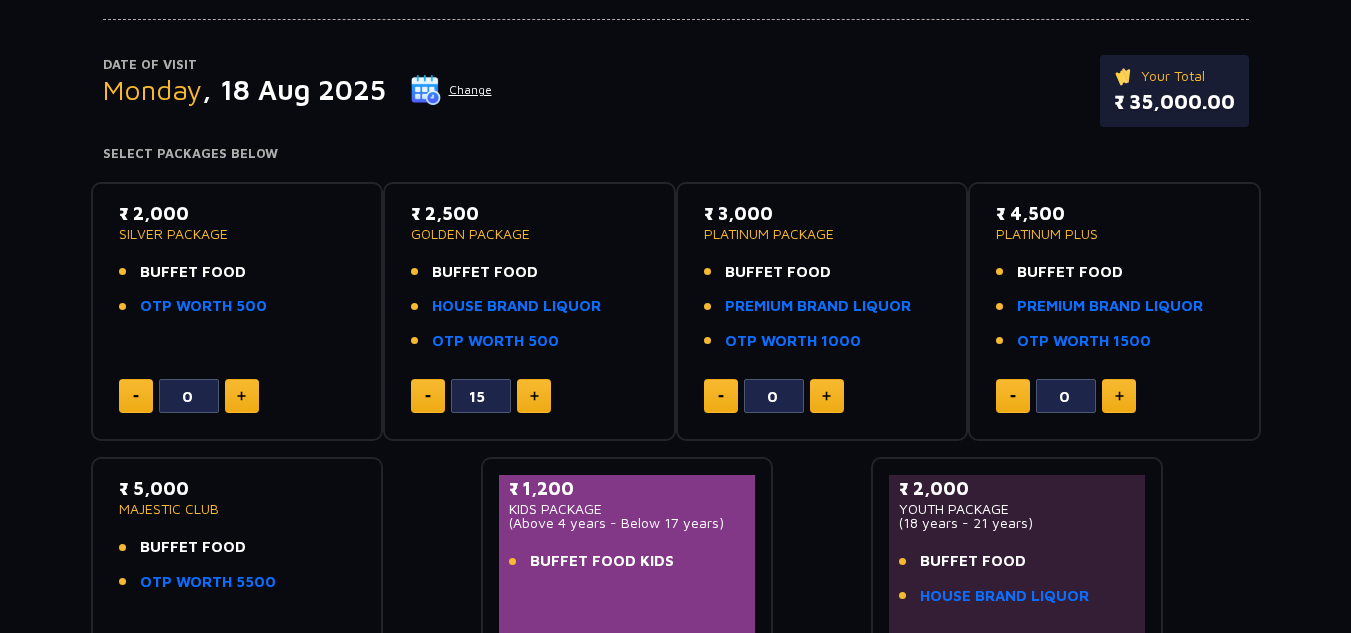 click 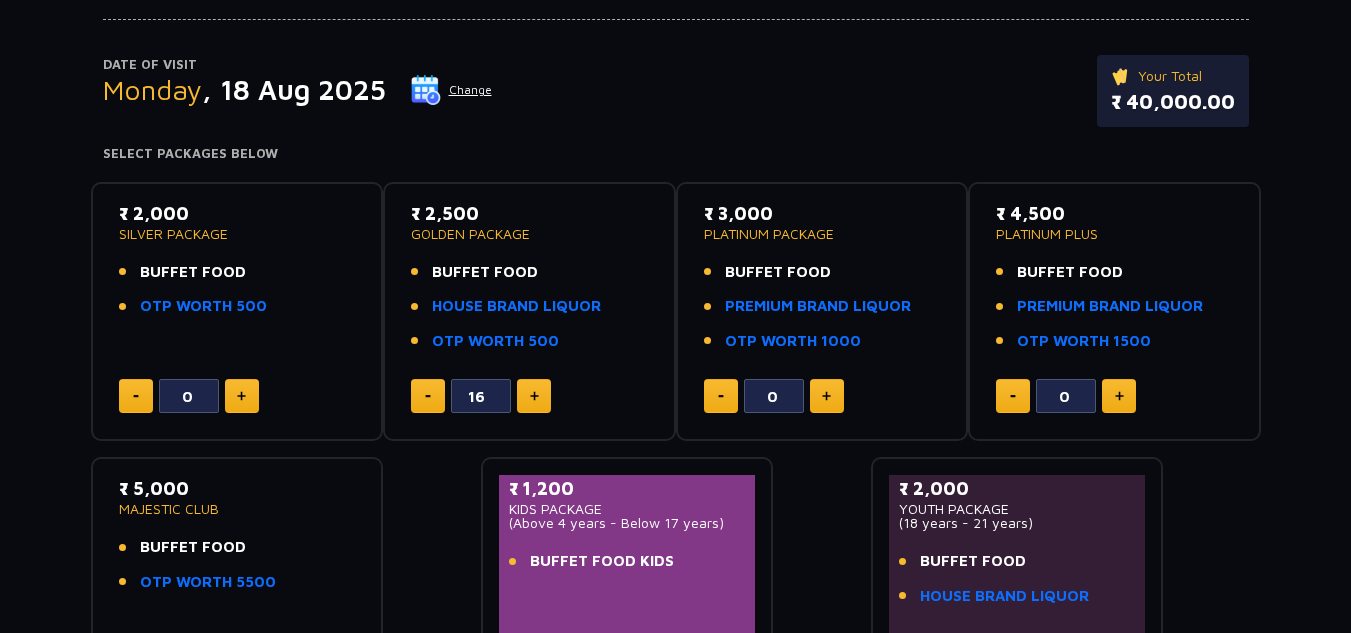 click 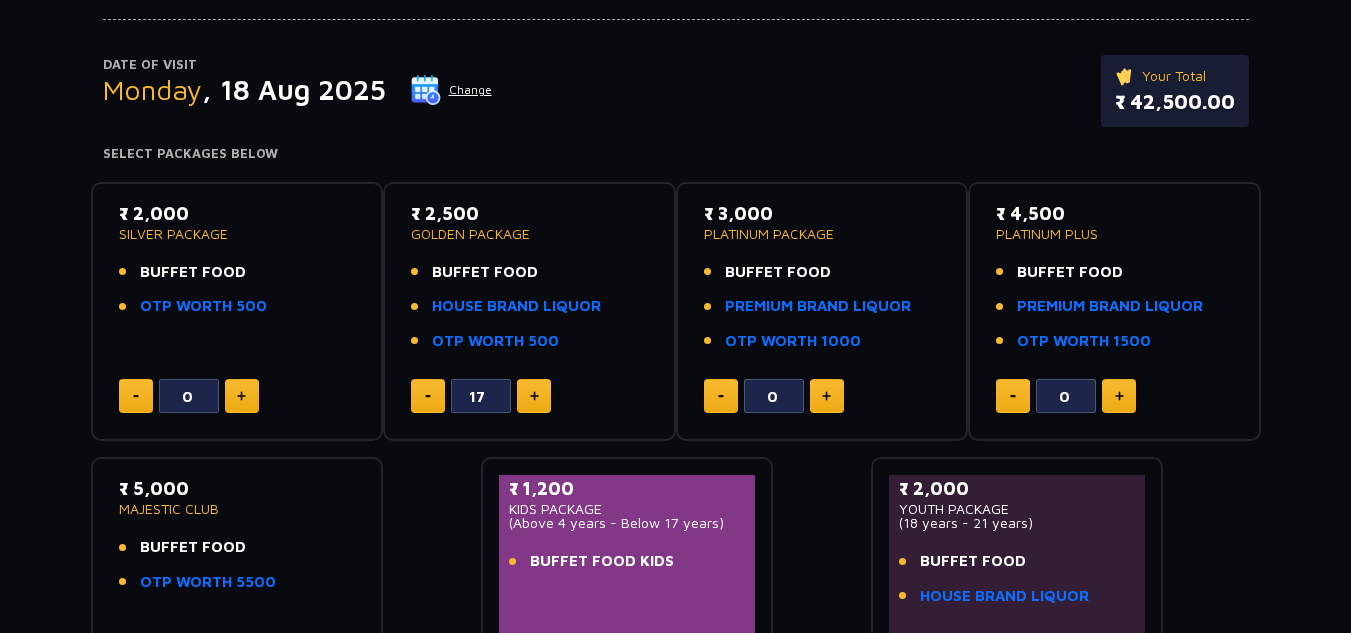 click 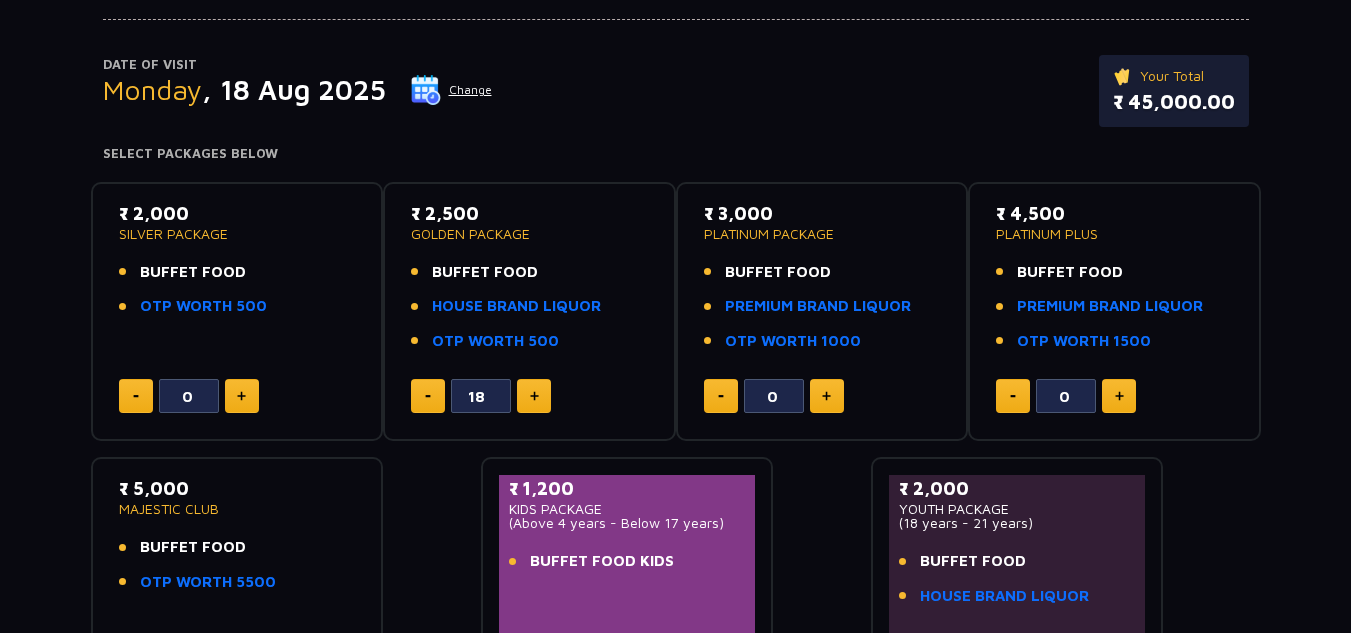 click 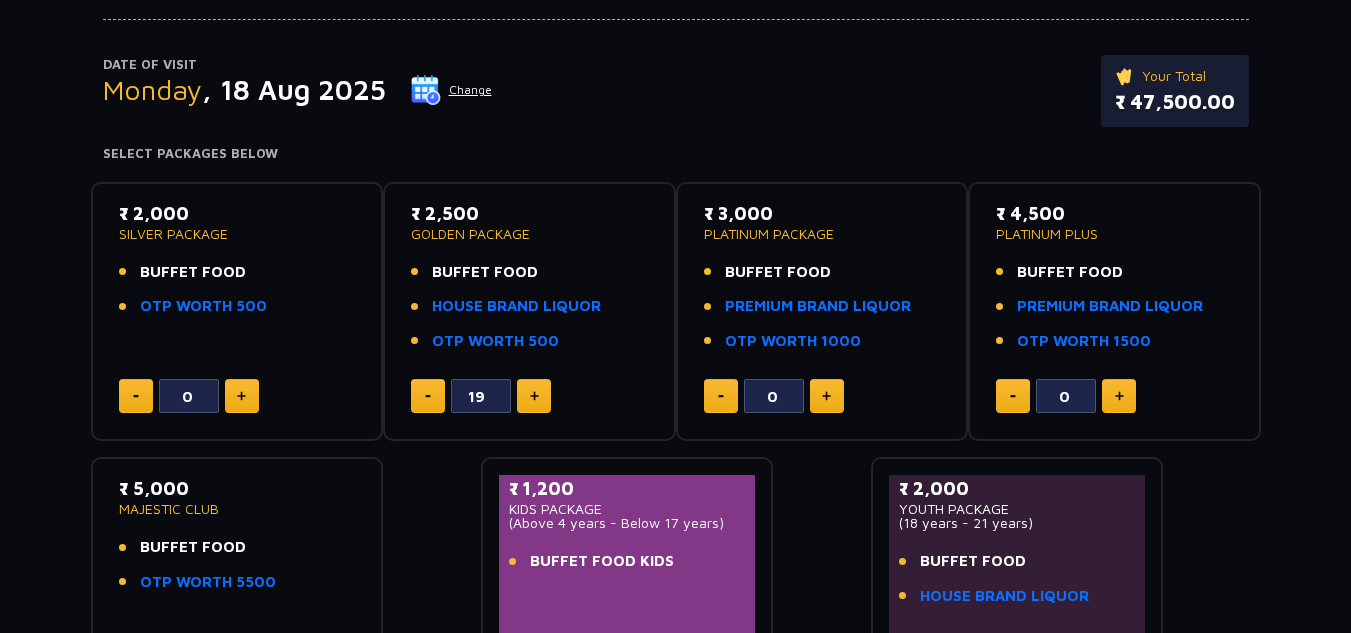 click 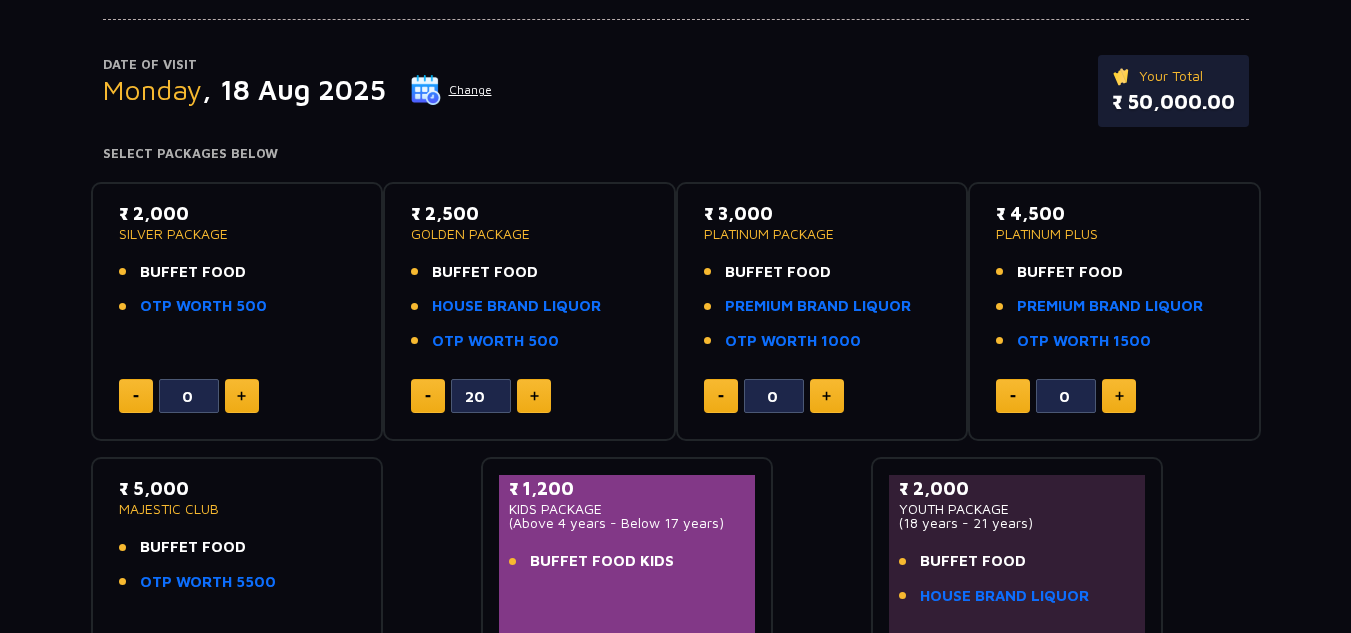 click 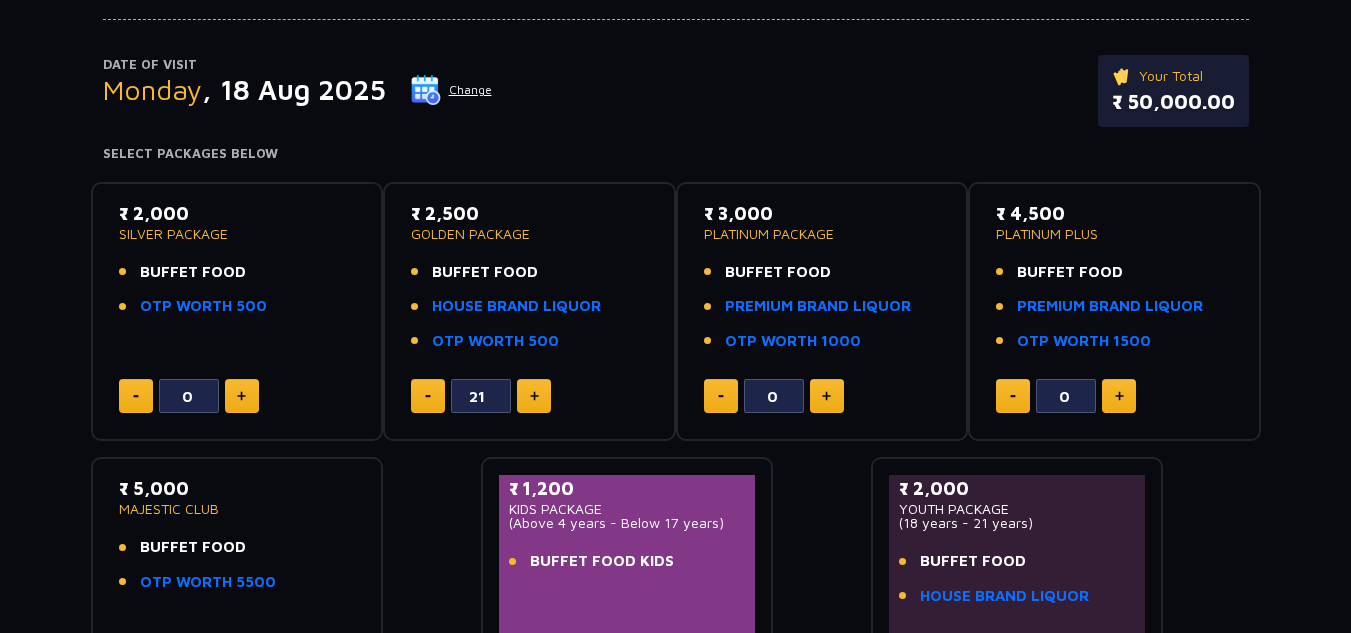 click 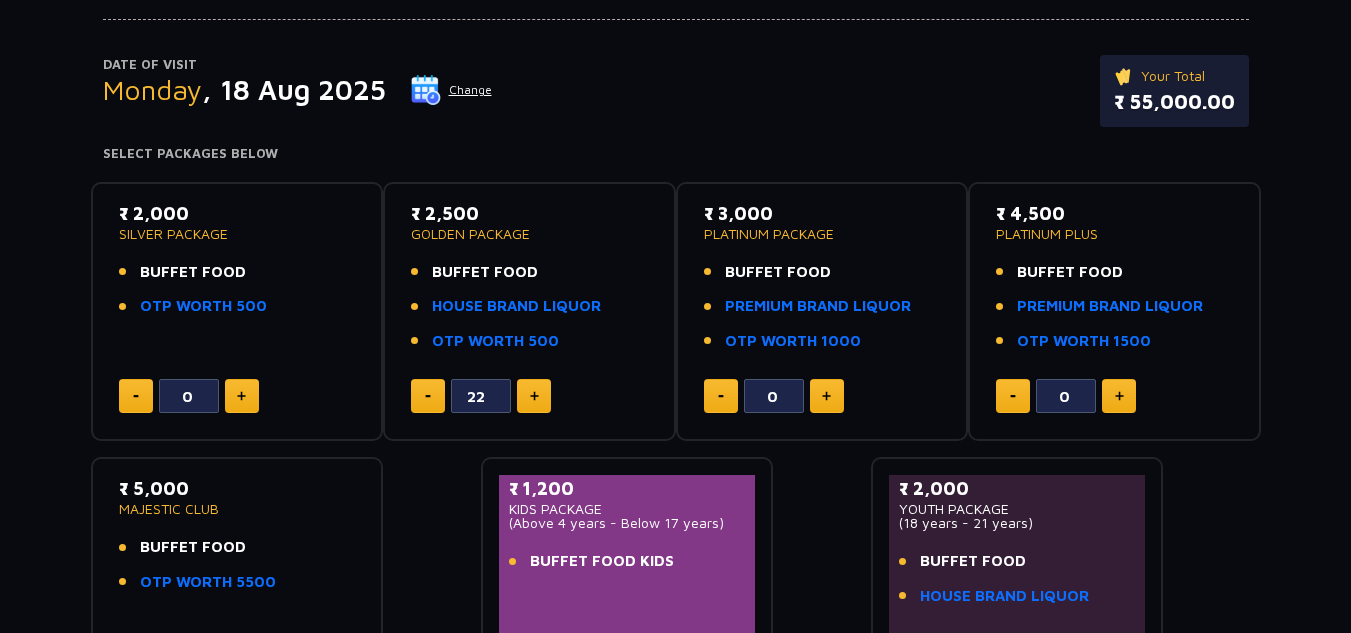 click 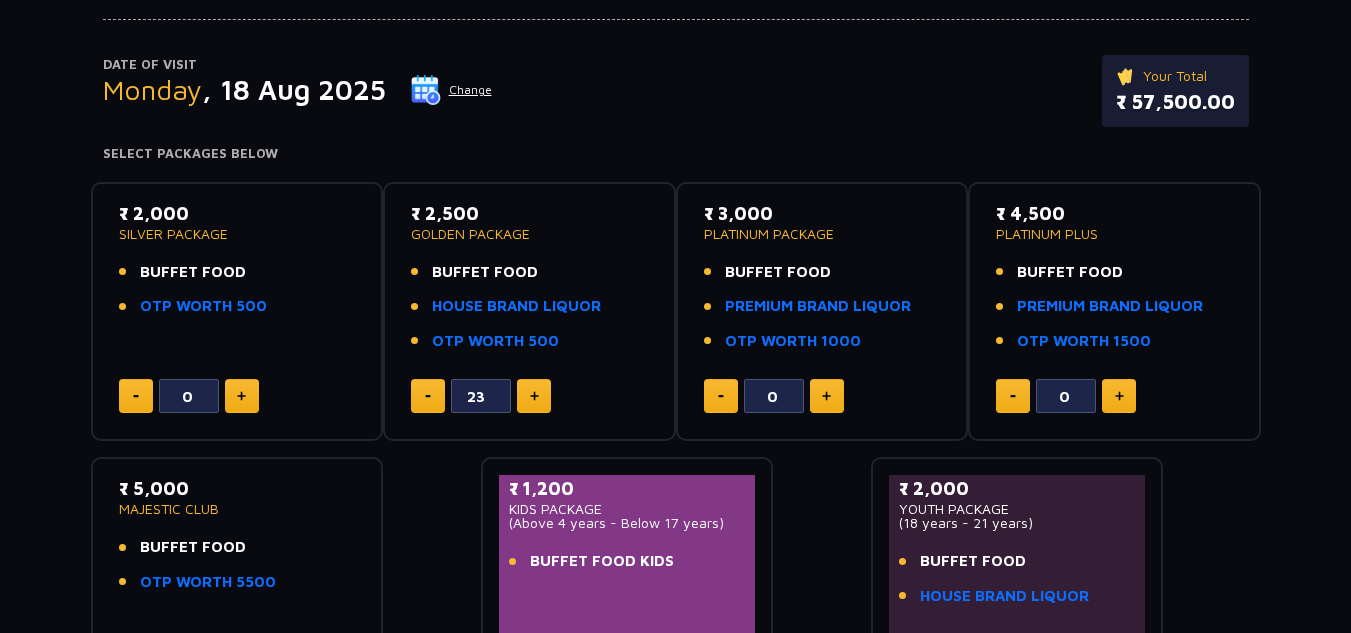click 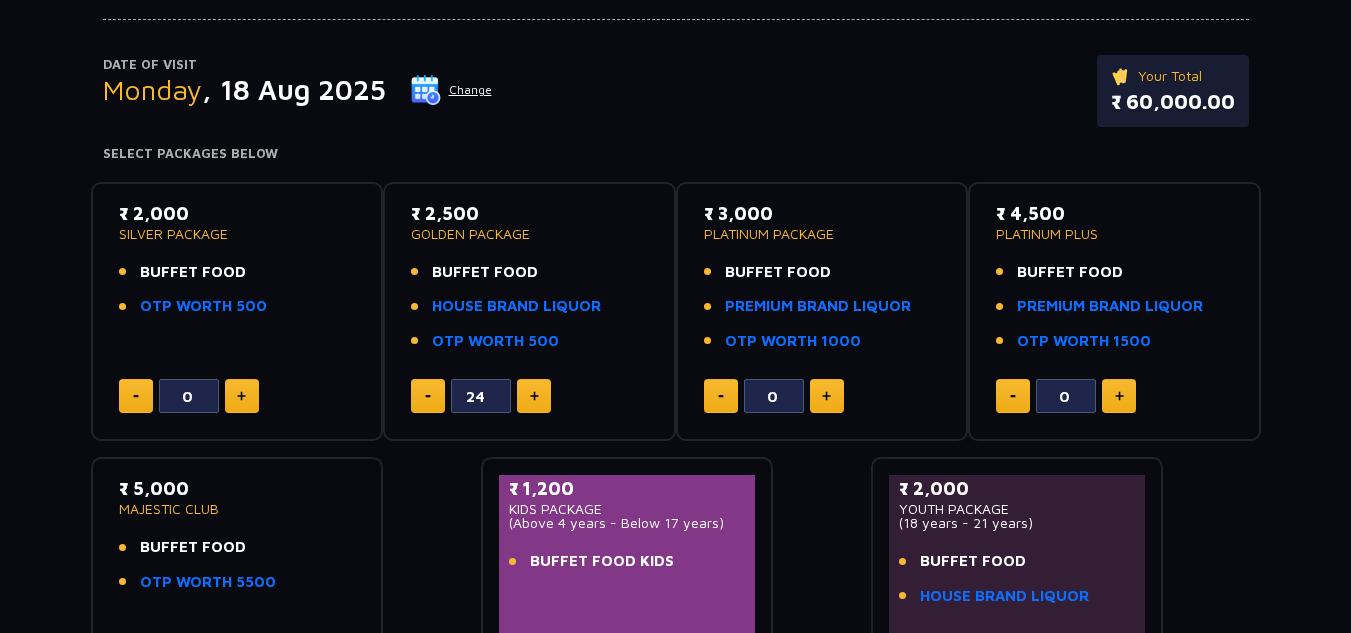 click 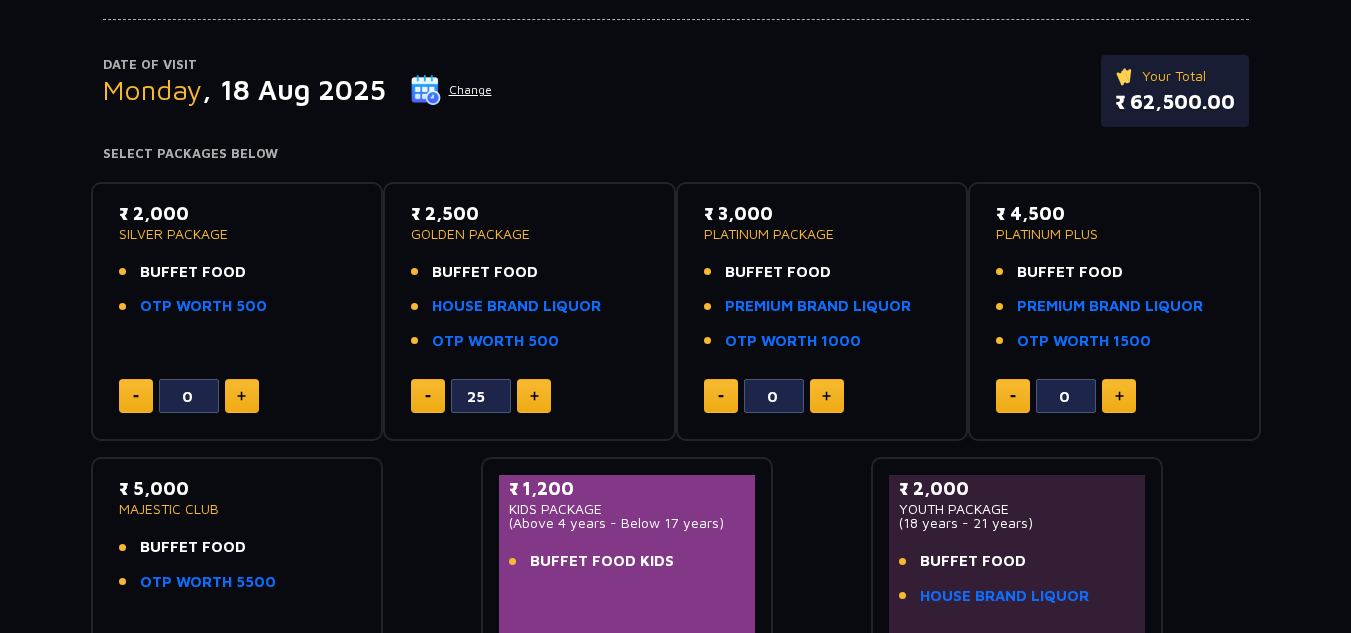click 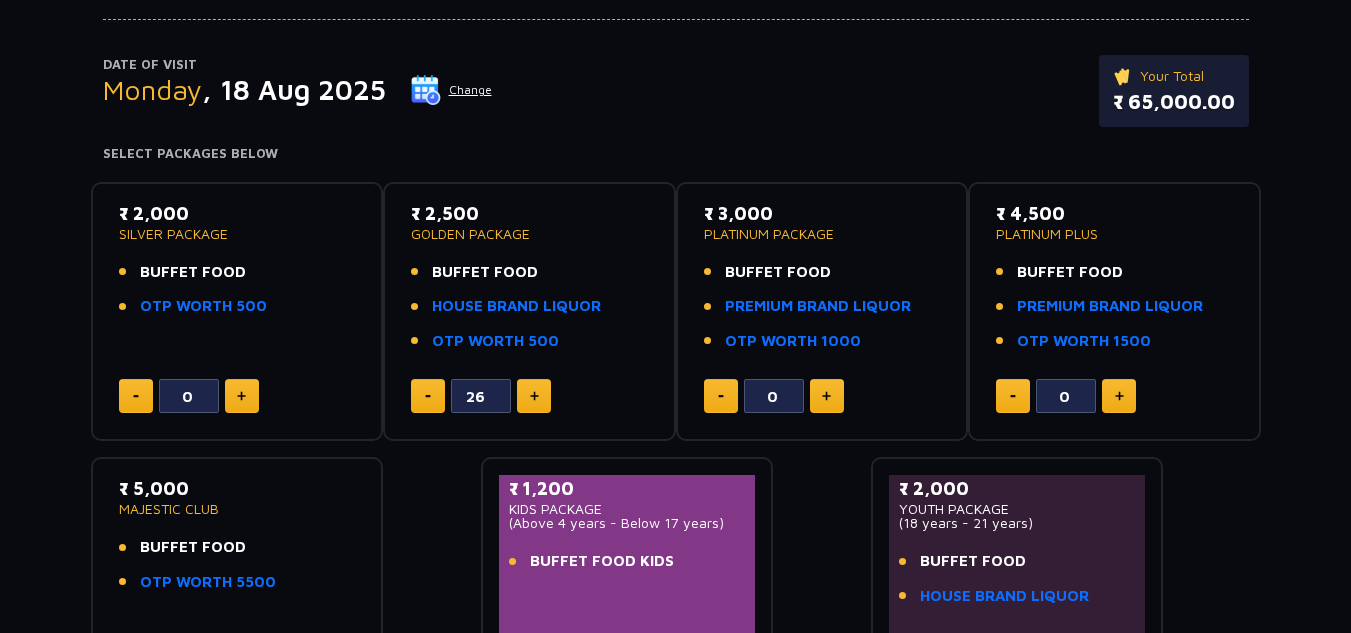 click 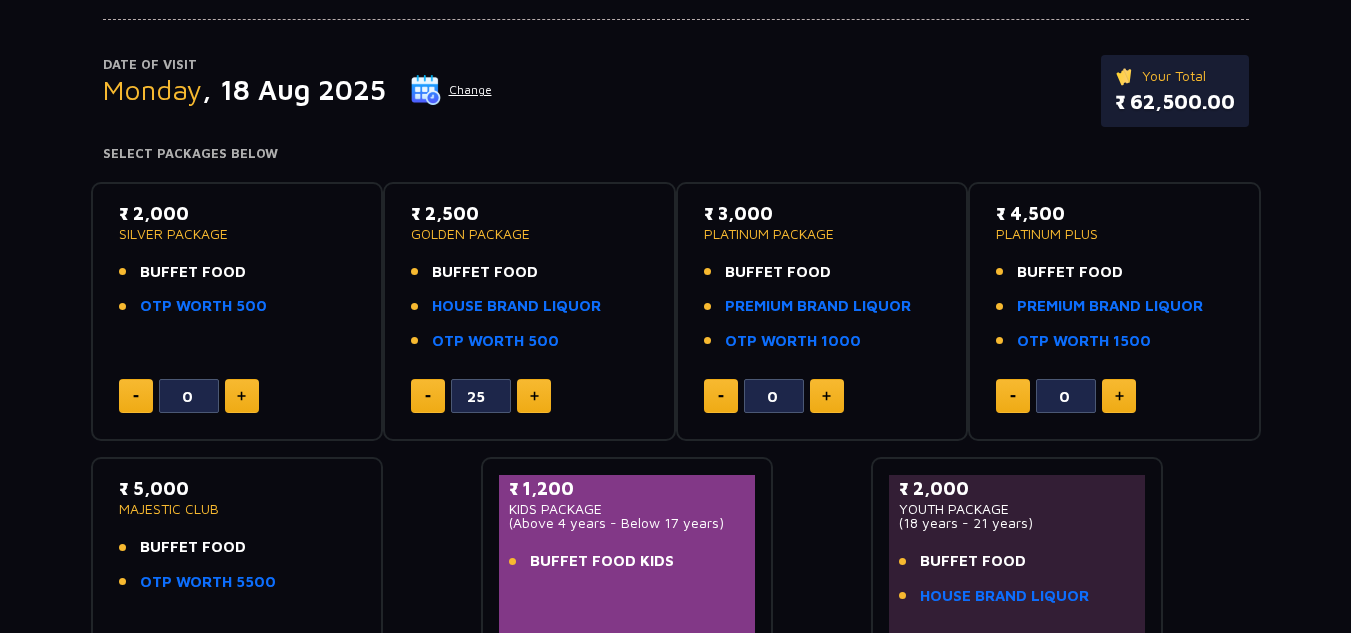 click 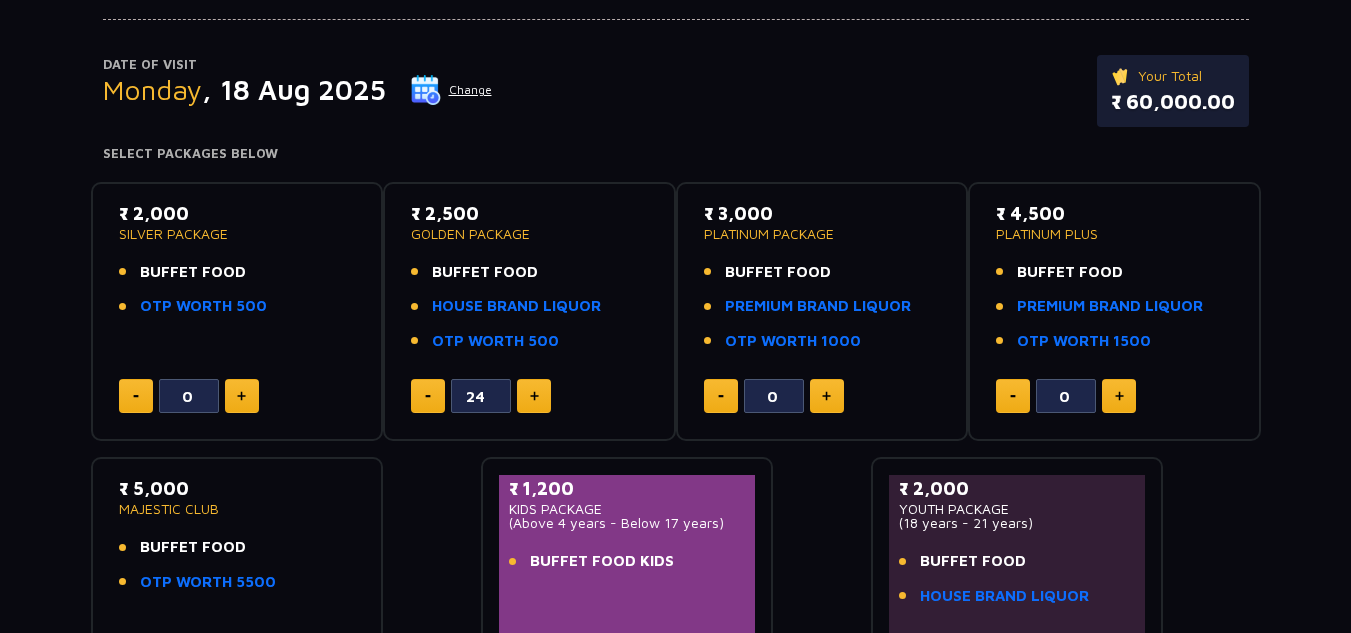 click 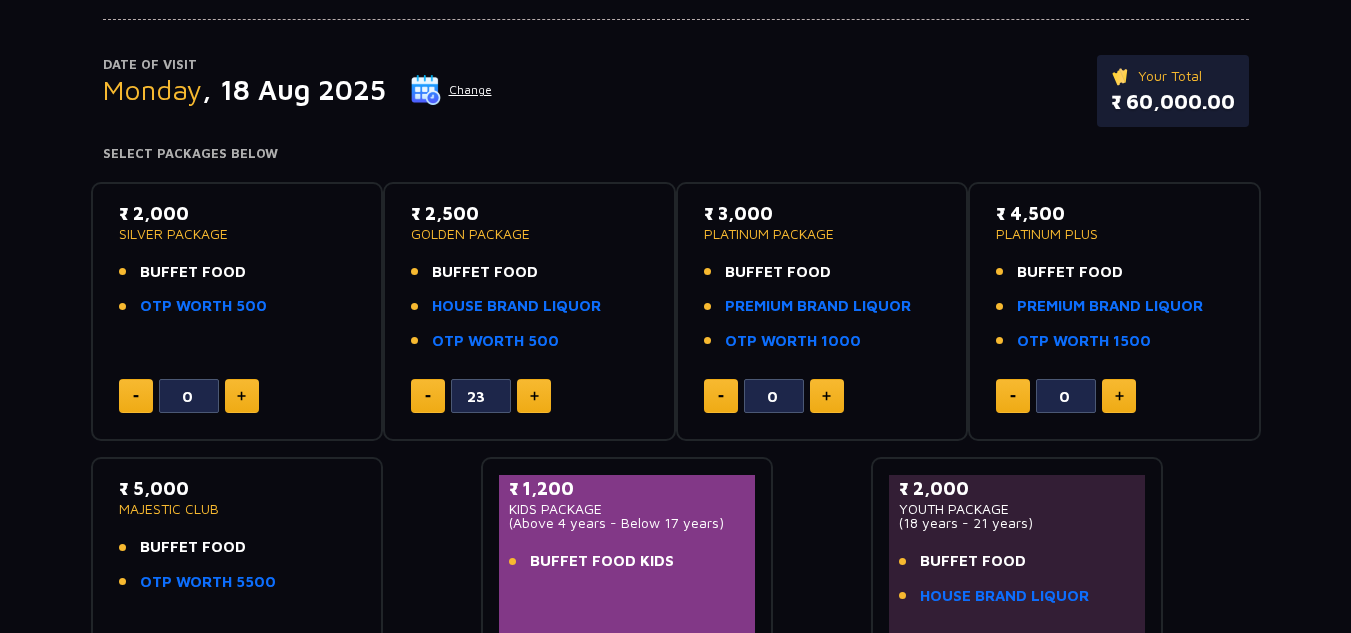 click 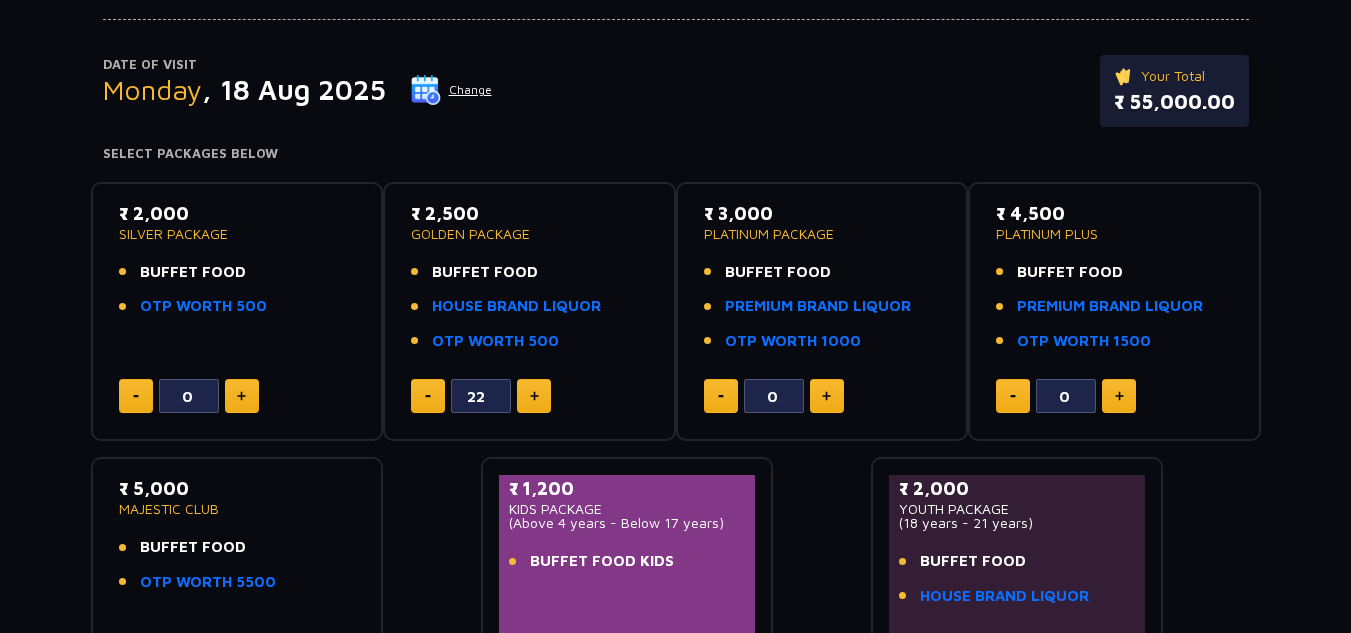 click 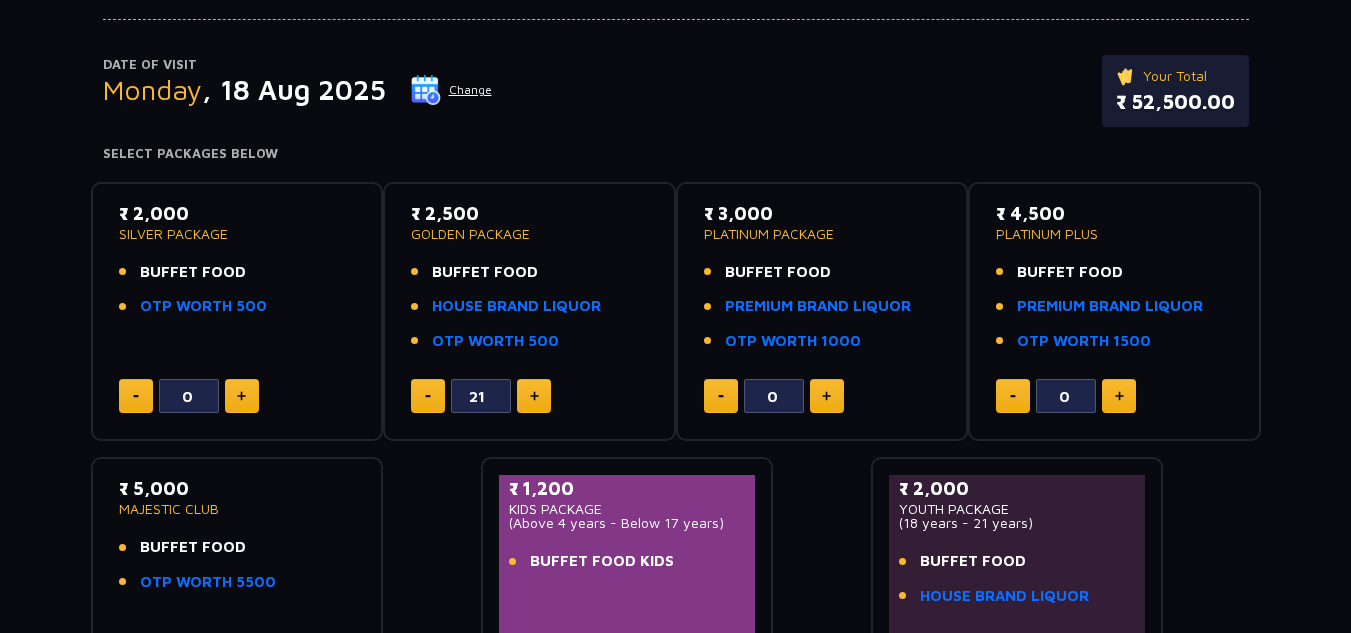 click 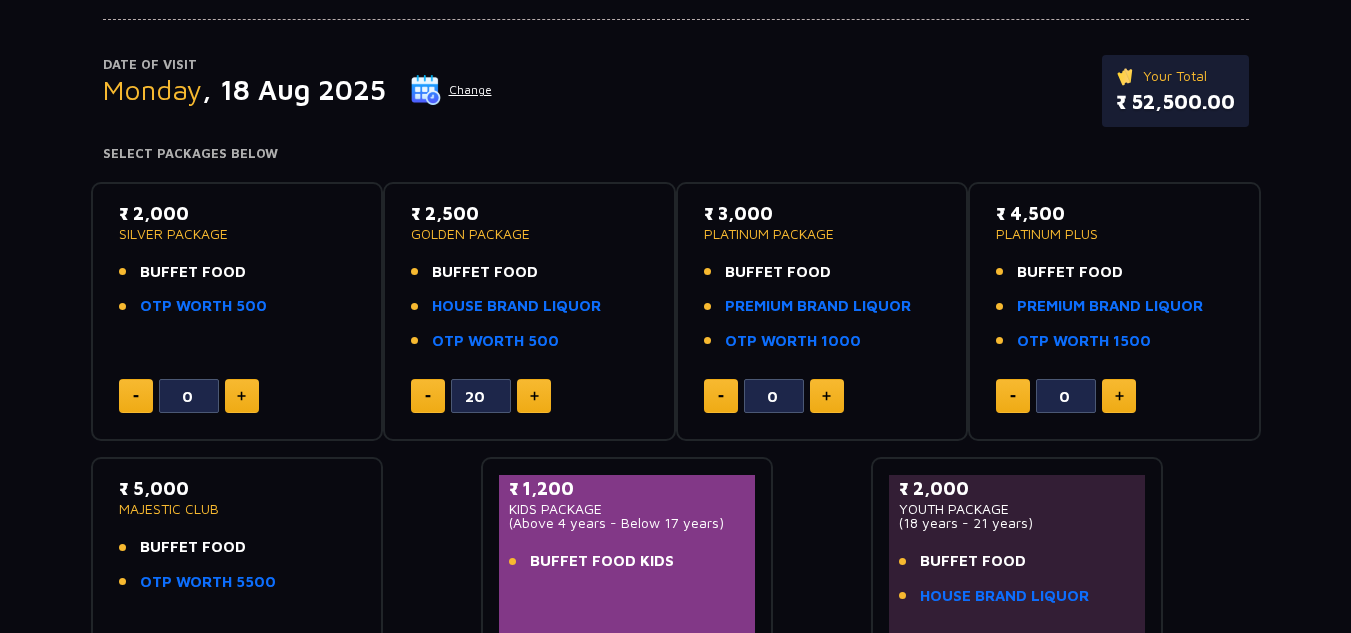 click 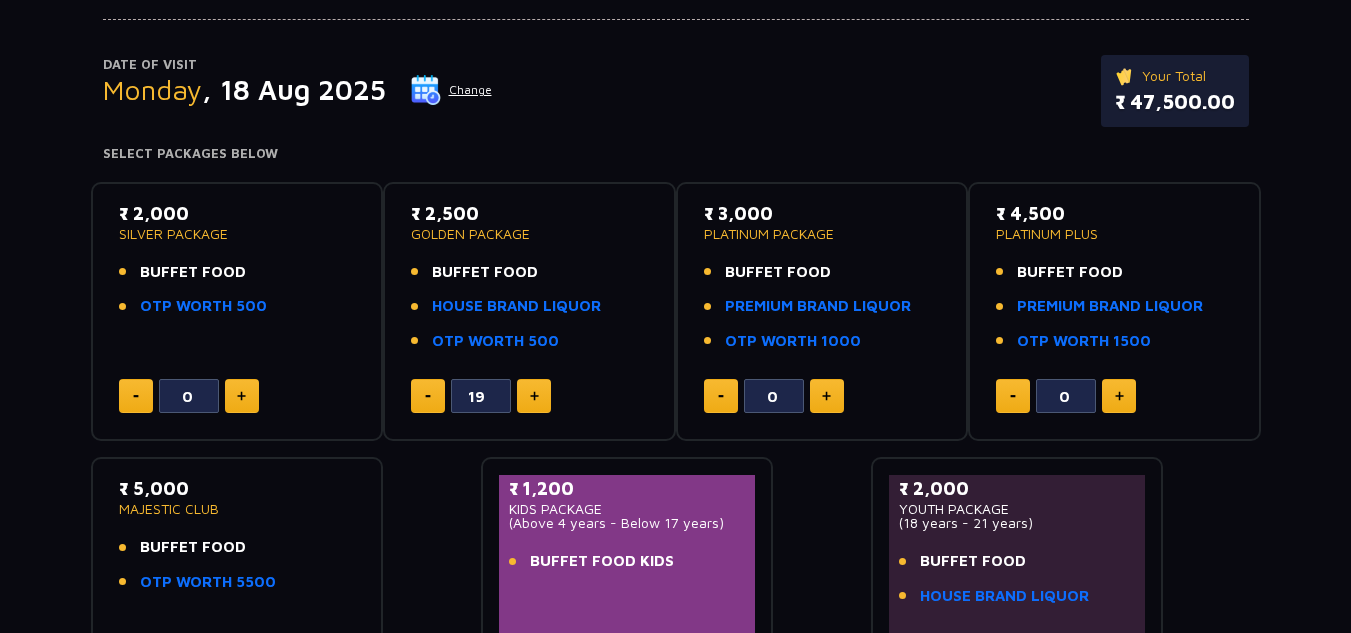 click 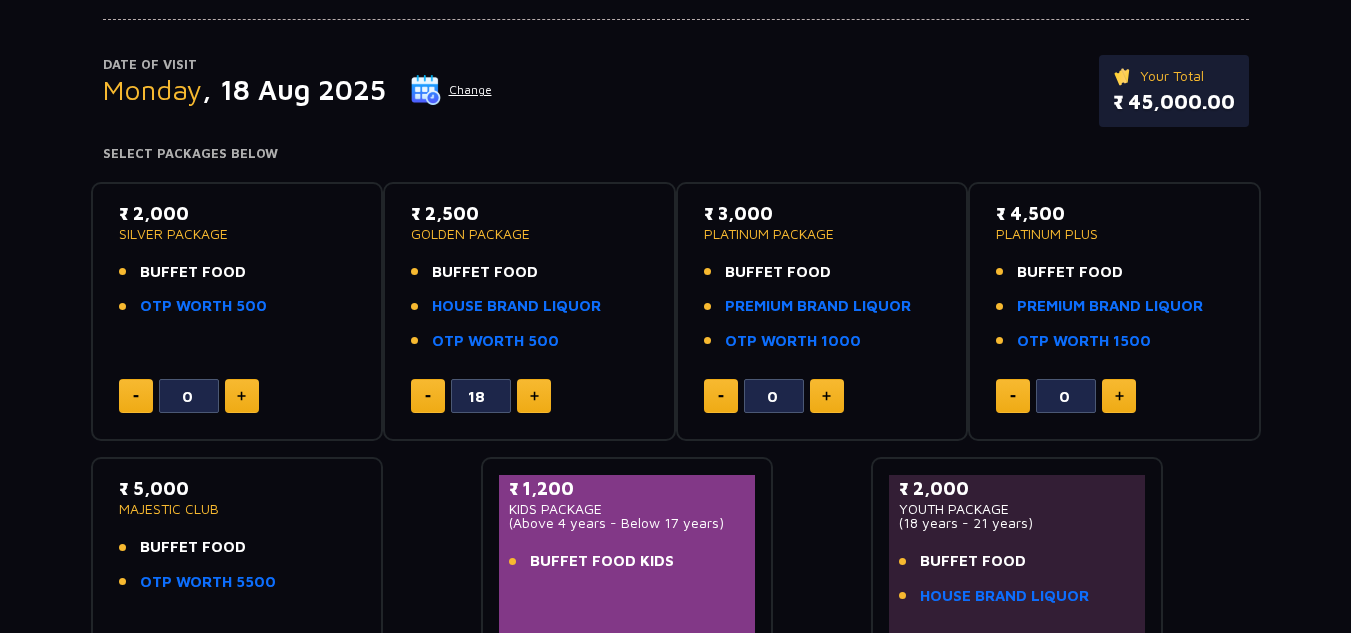 click 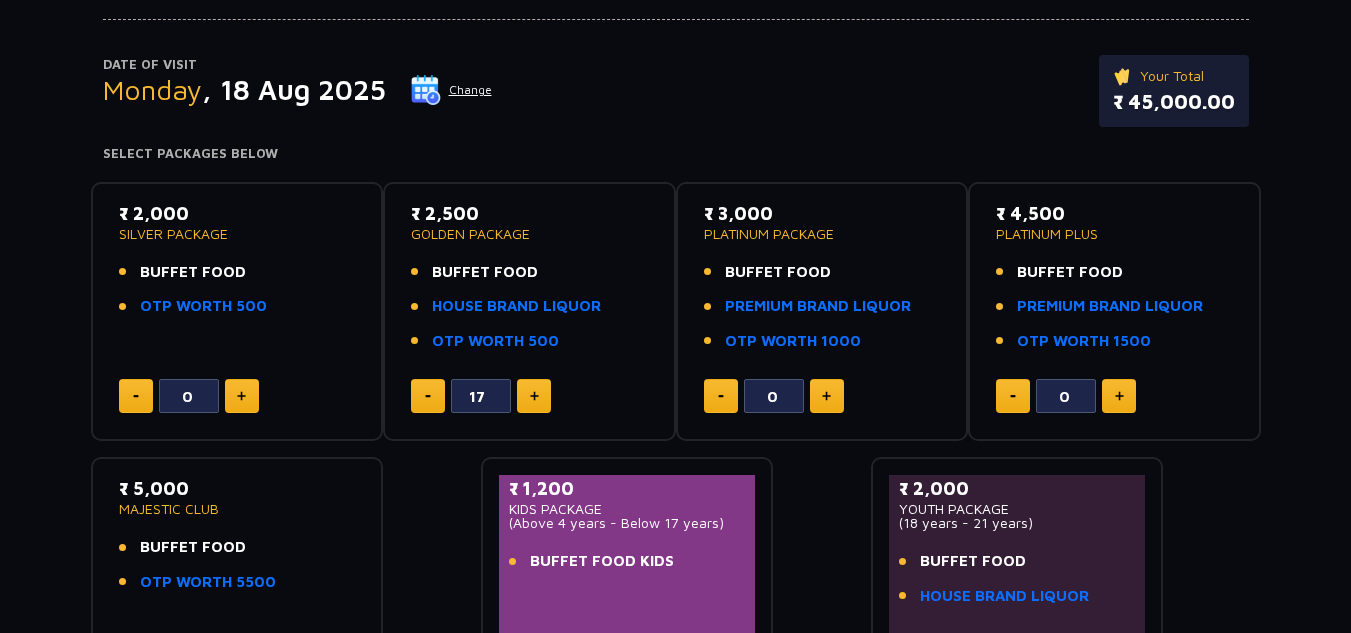 click 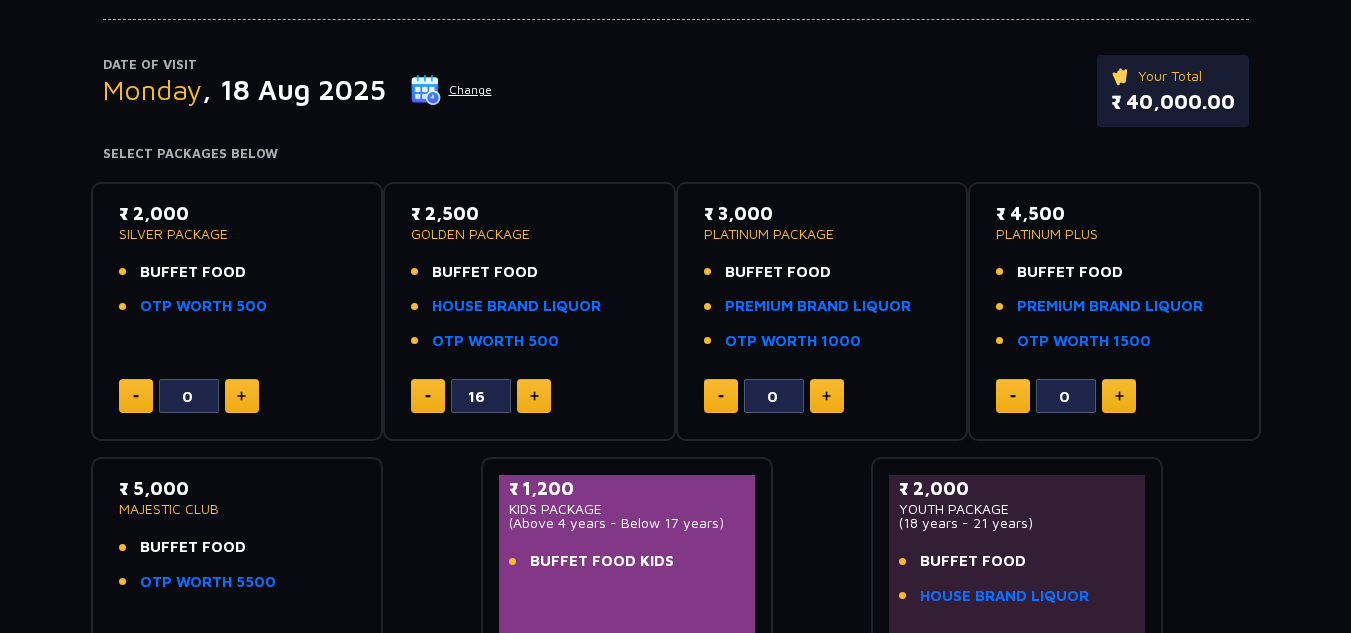 click 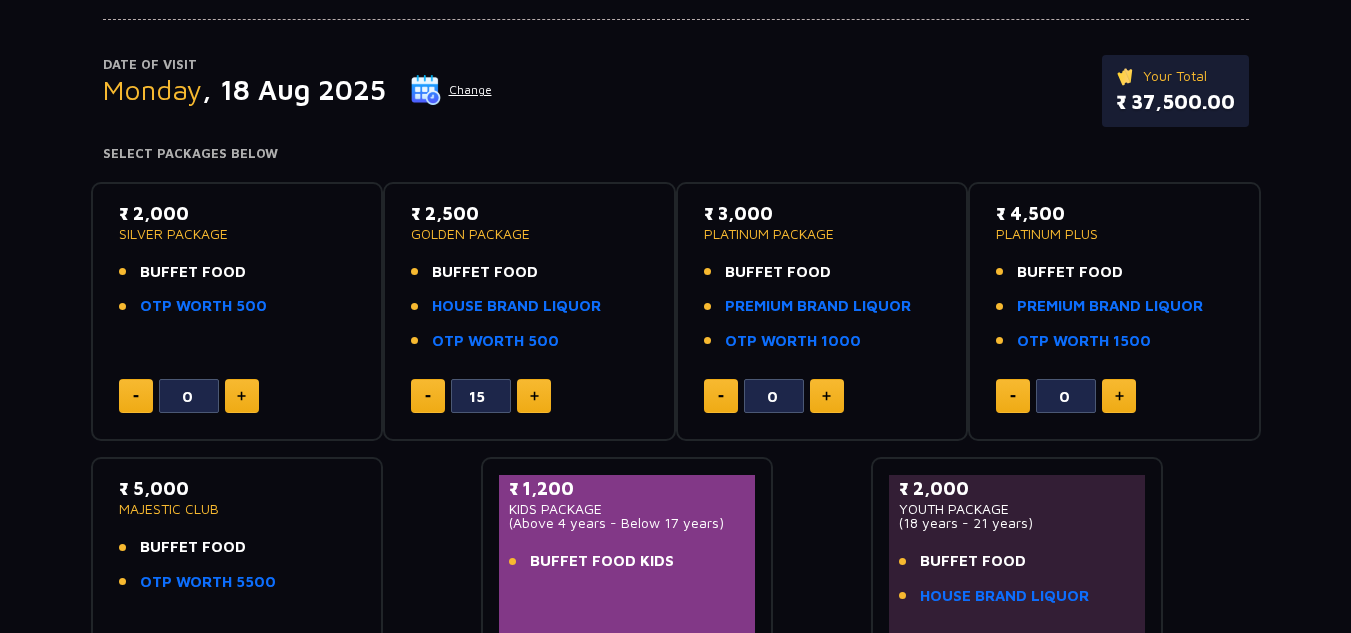 click 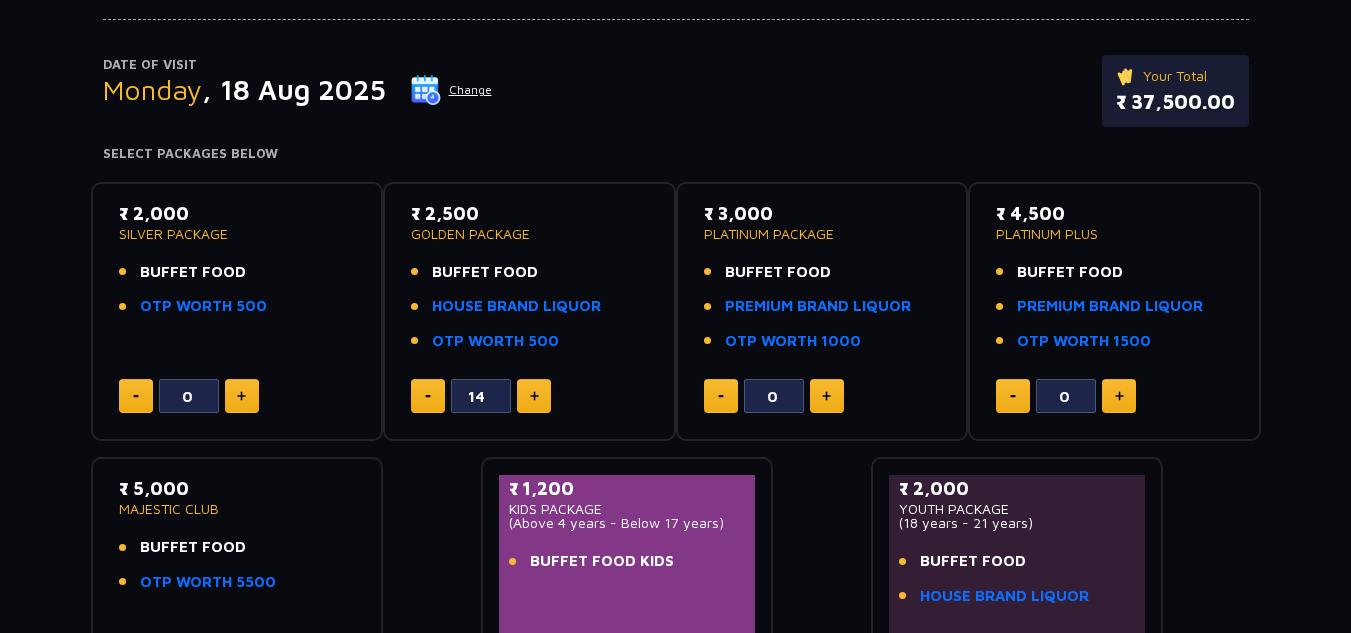 click 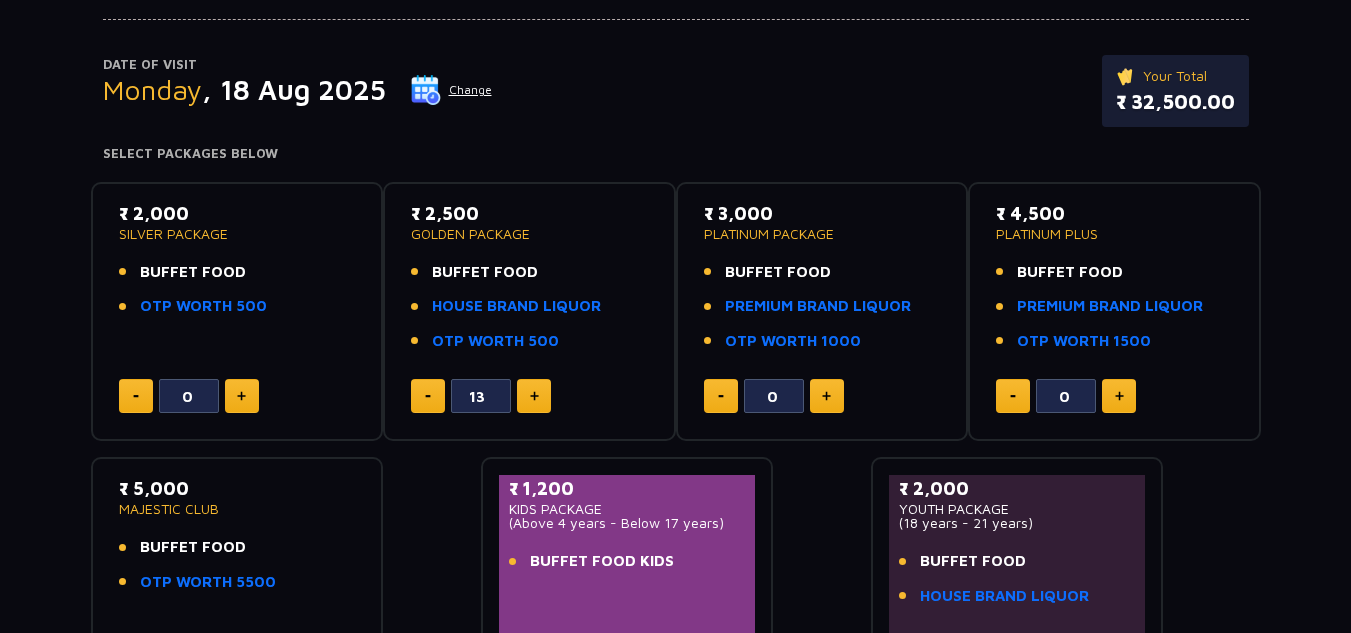 click 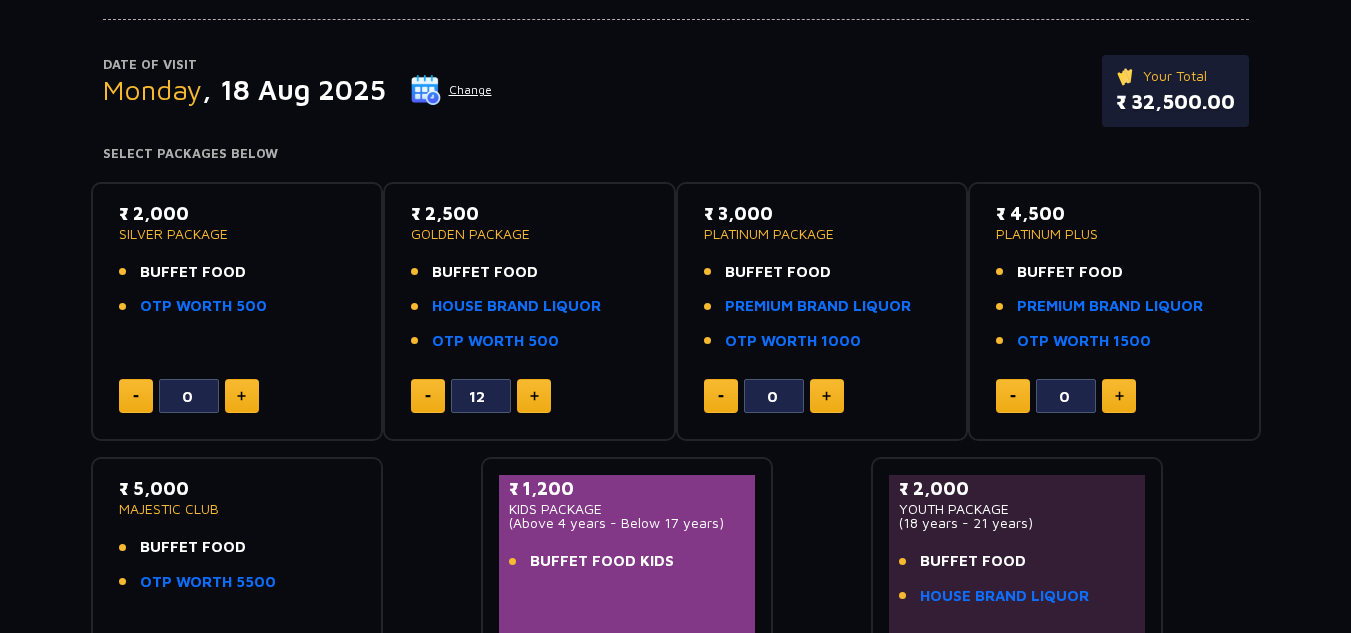 click 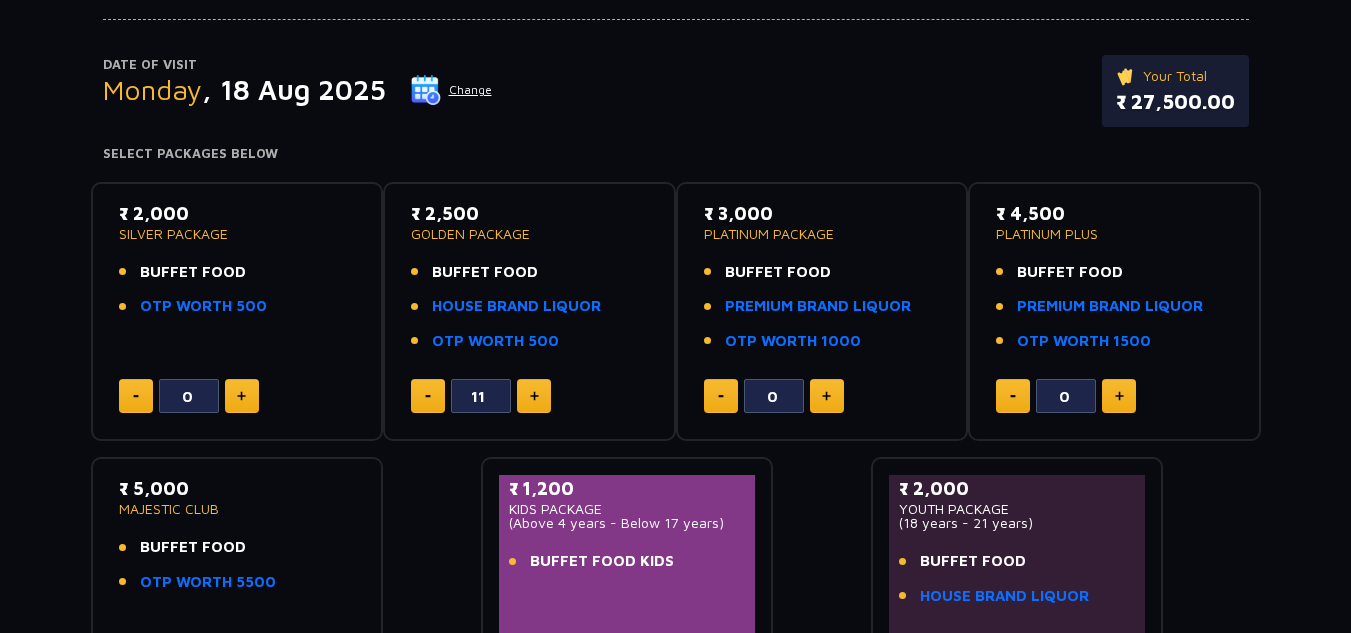 click 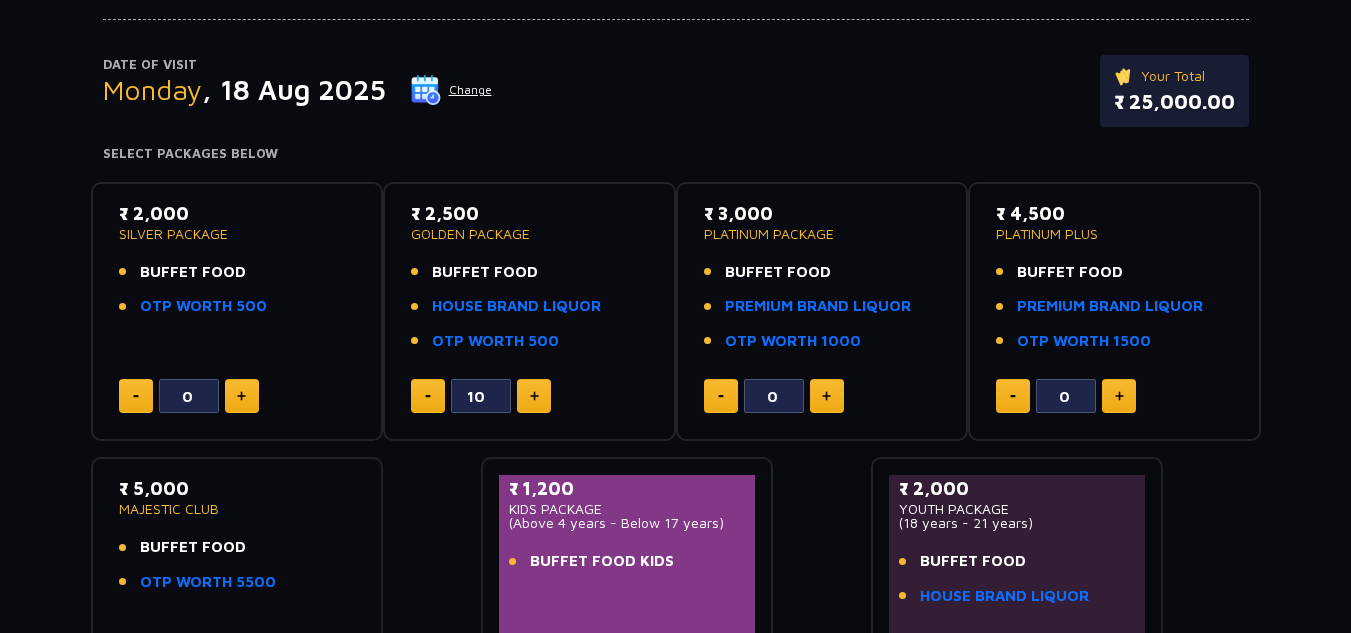 click 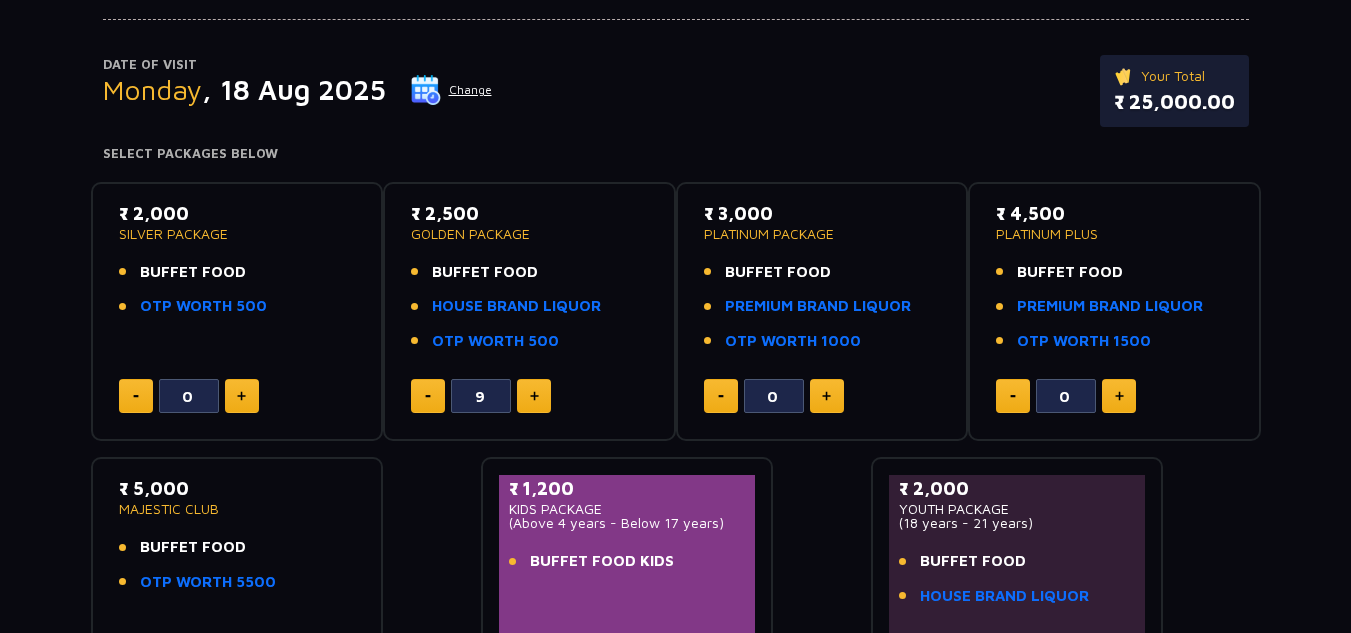 click 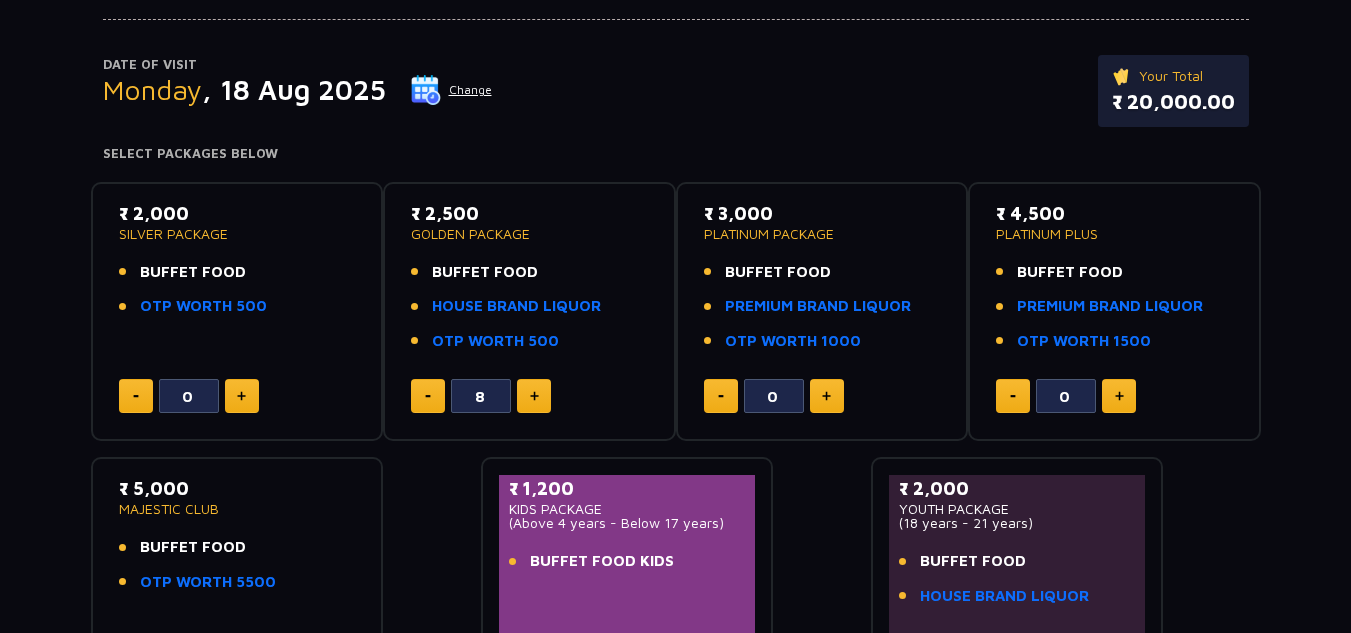 click 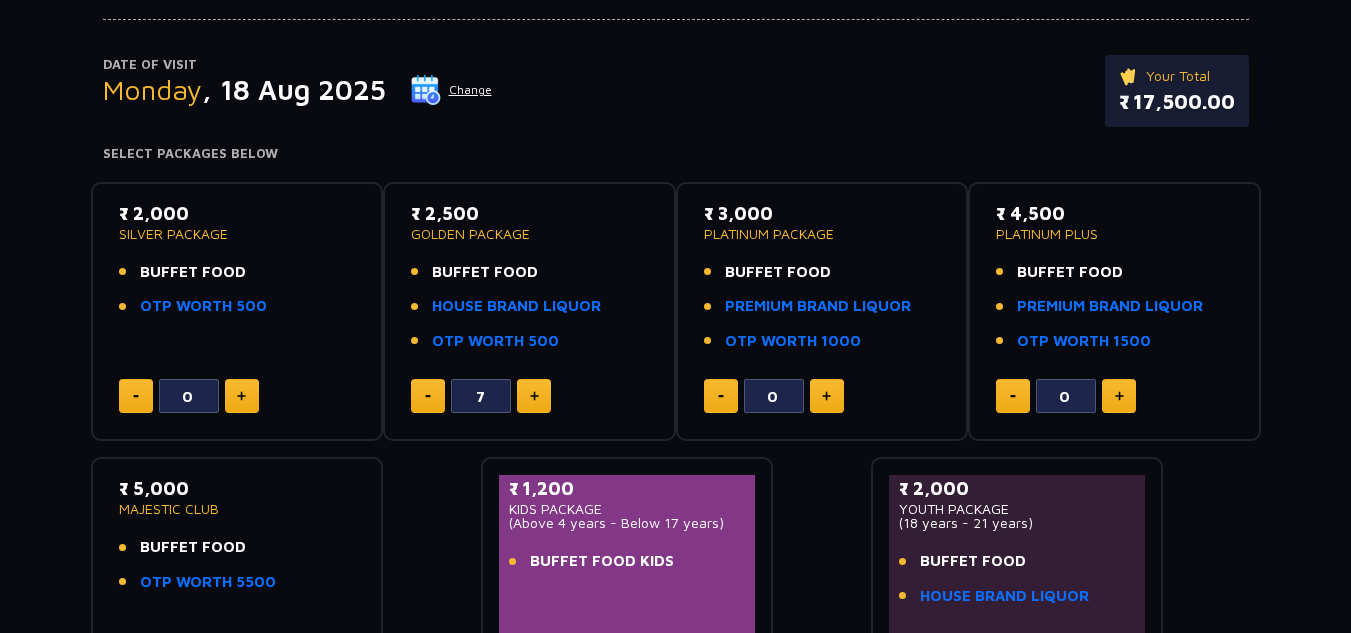 click 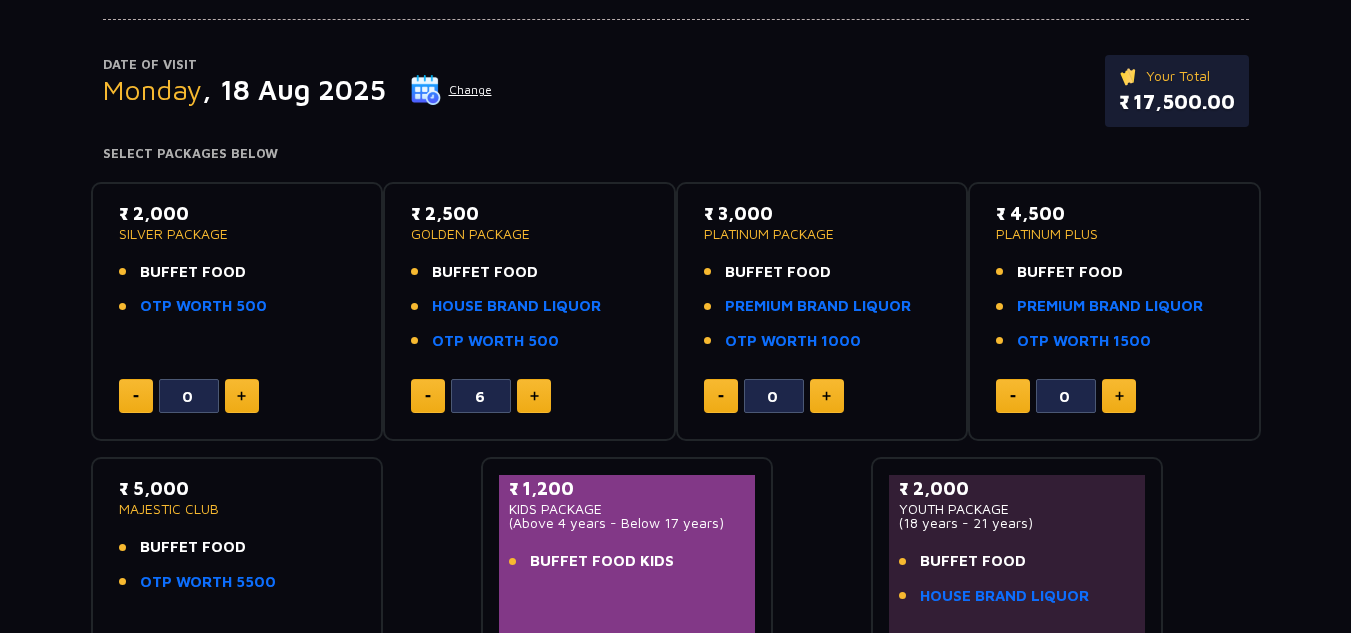 click 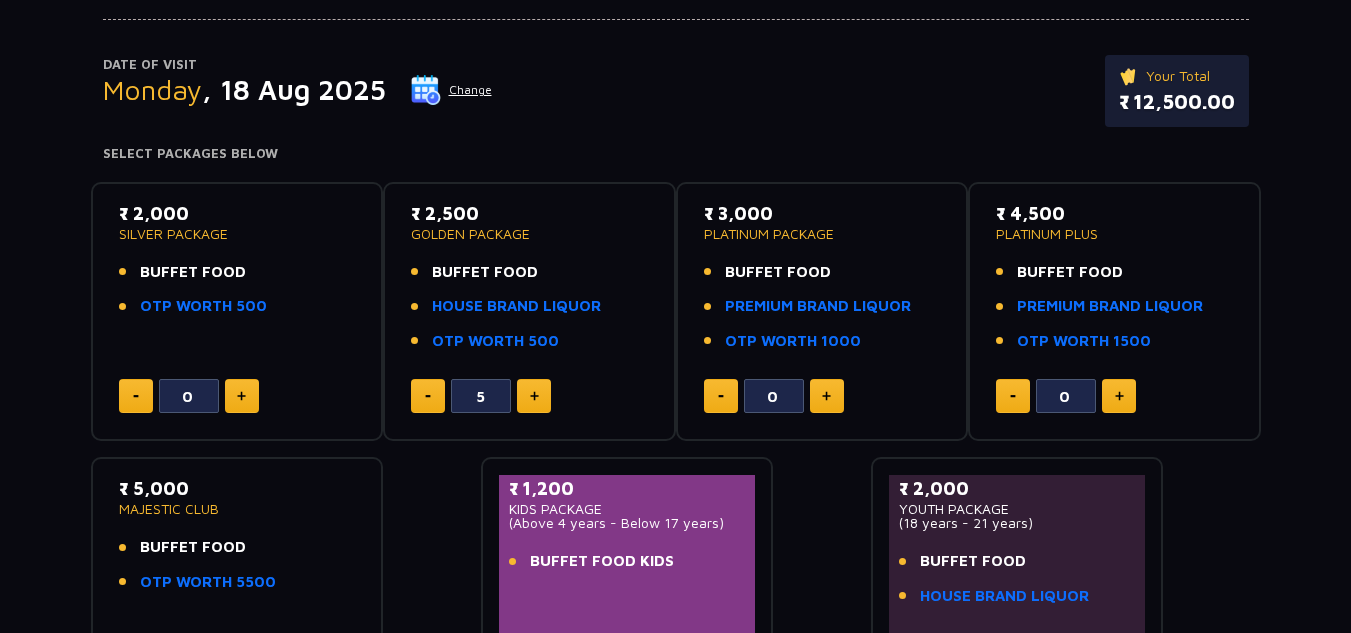 click 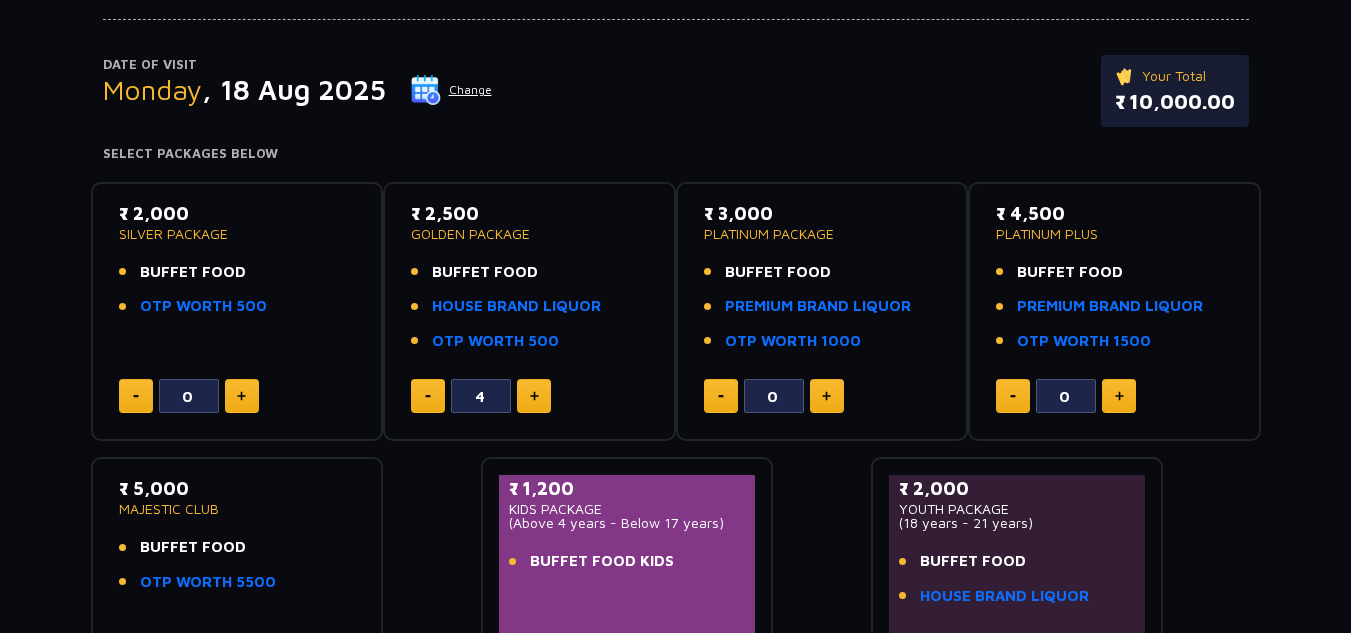 click 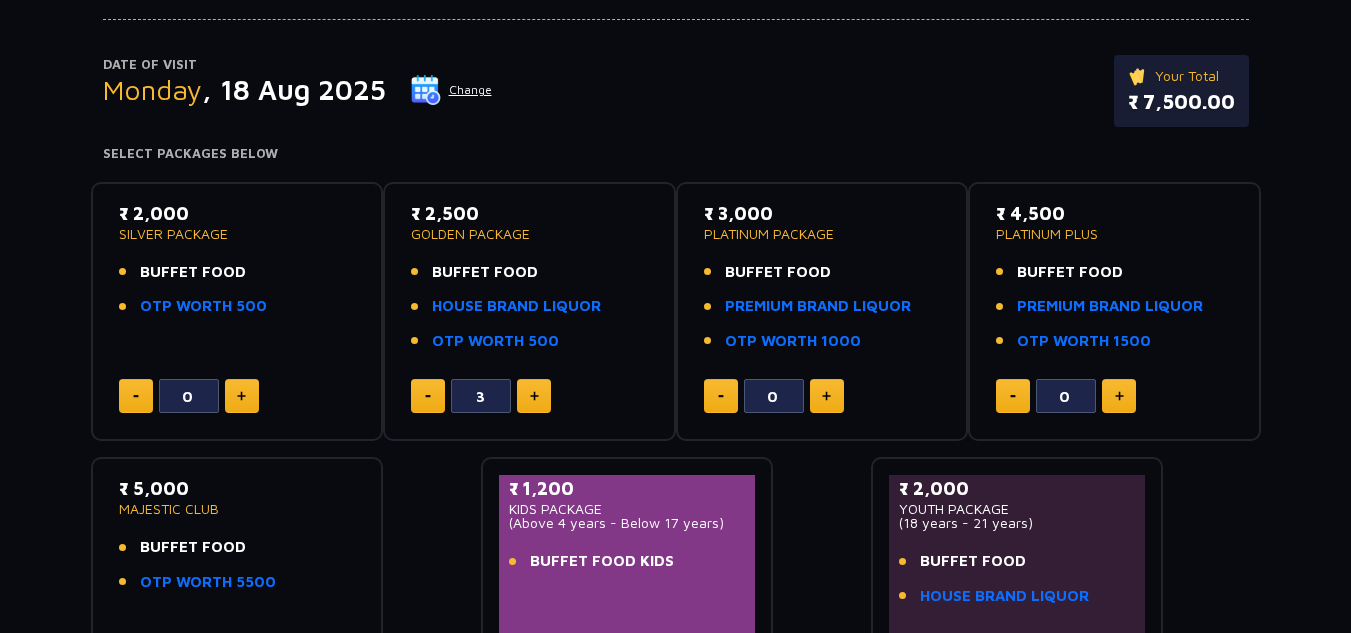 click 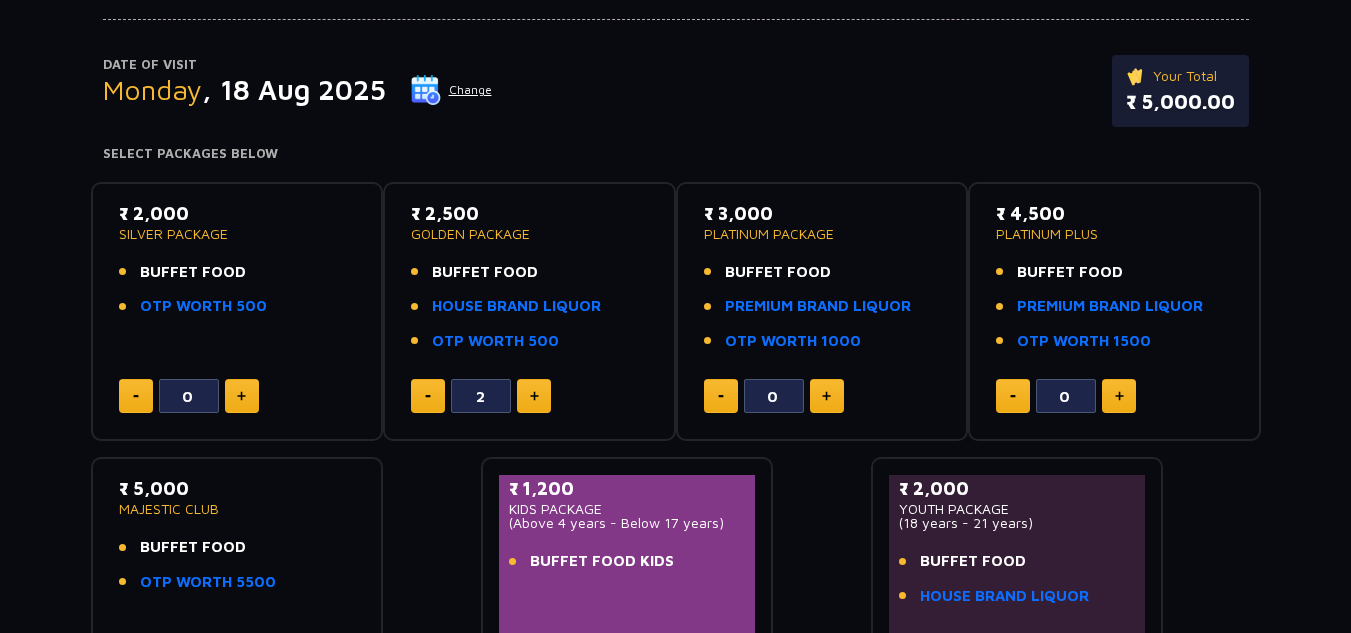 click 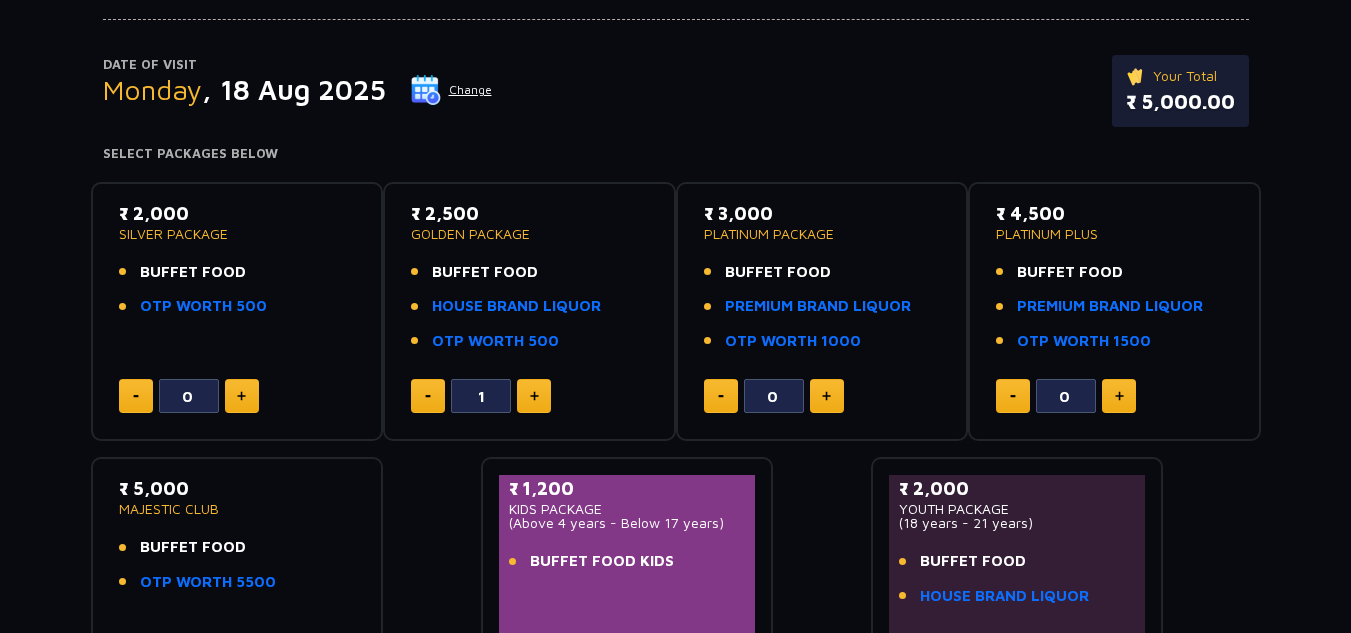 click 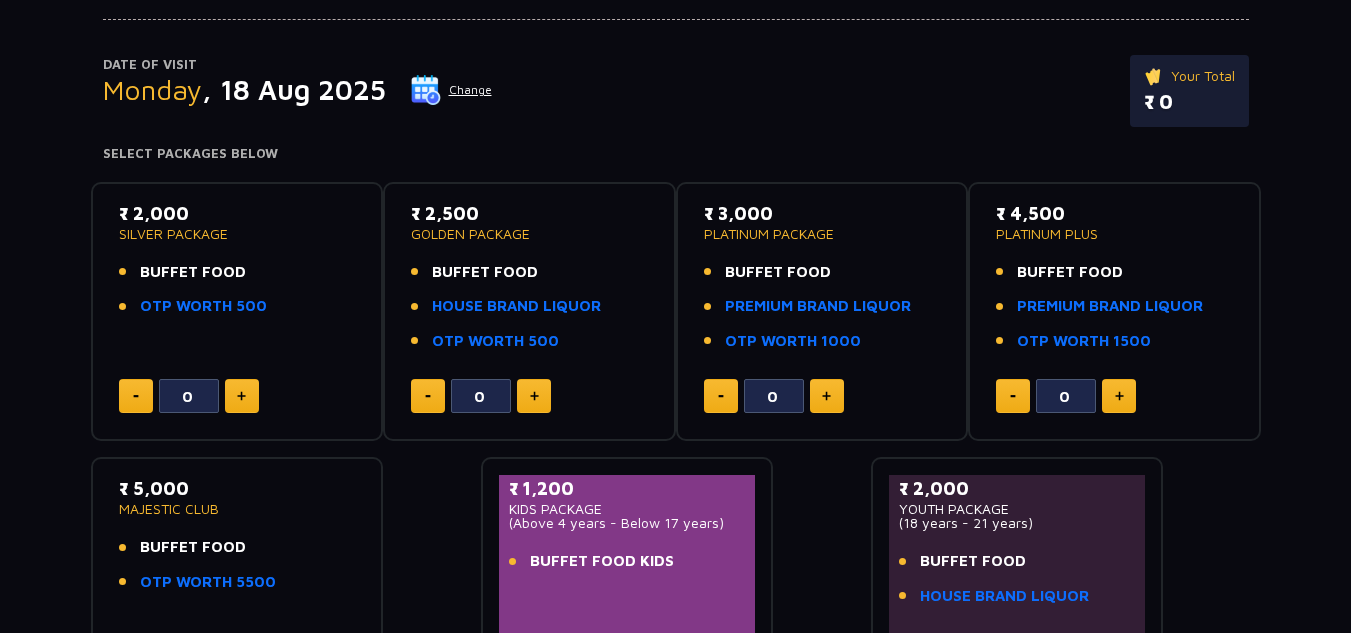 click 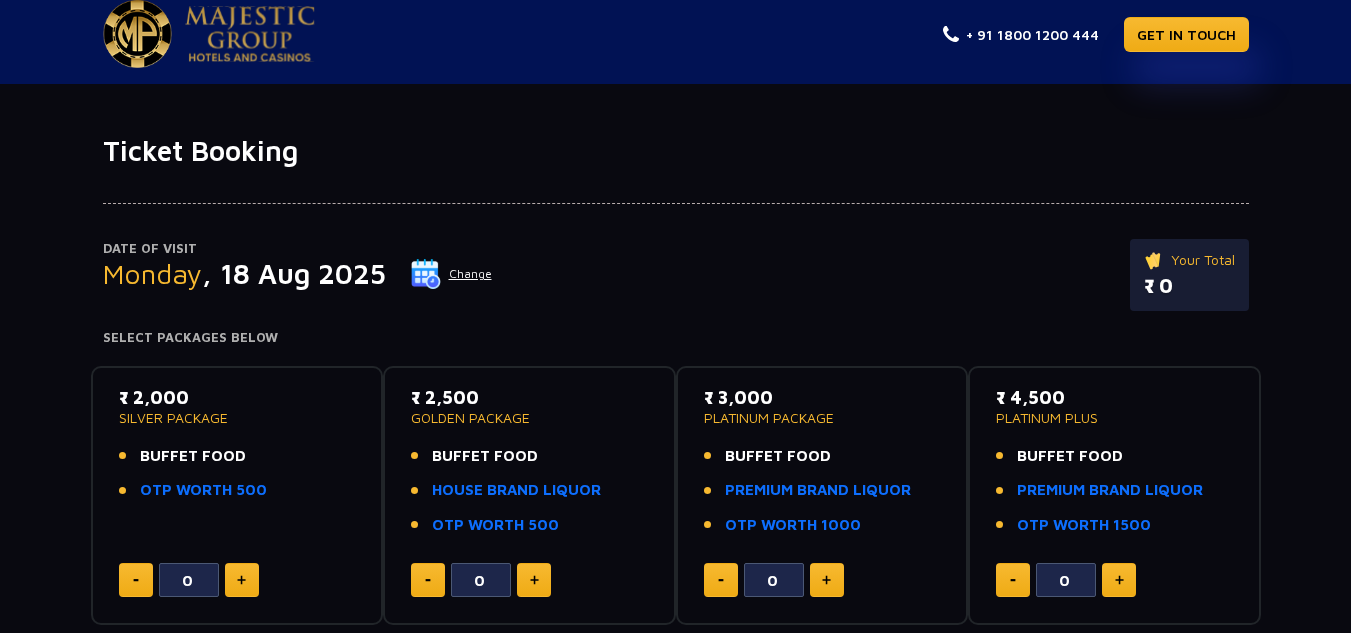 scroll, scrollTop: 0, scrollLeft: 0, axis: both 